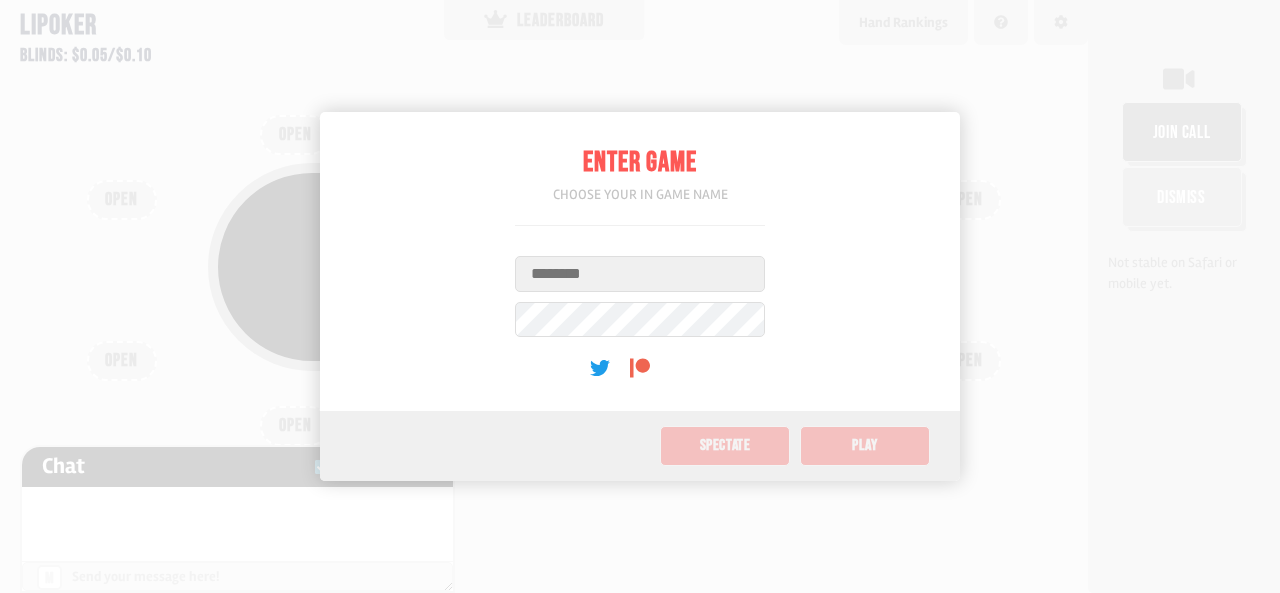 scroll, scrollTop: 0, scrollLeft: 0, axis: both 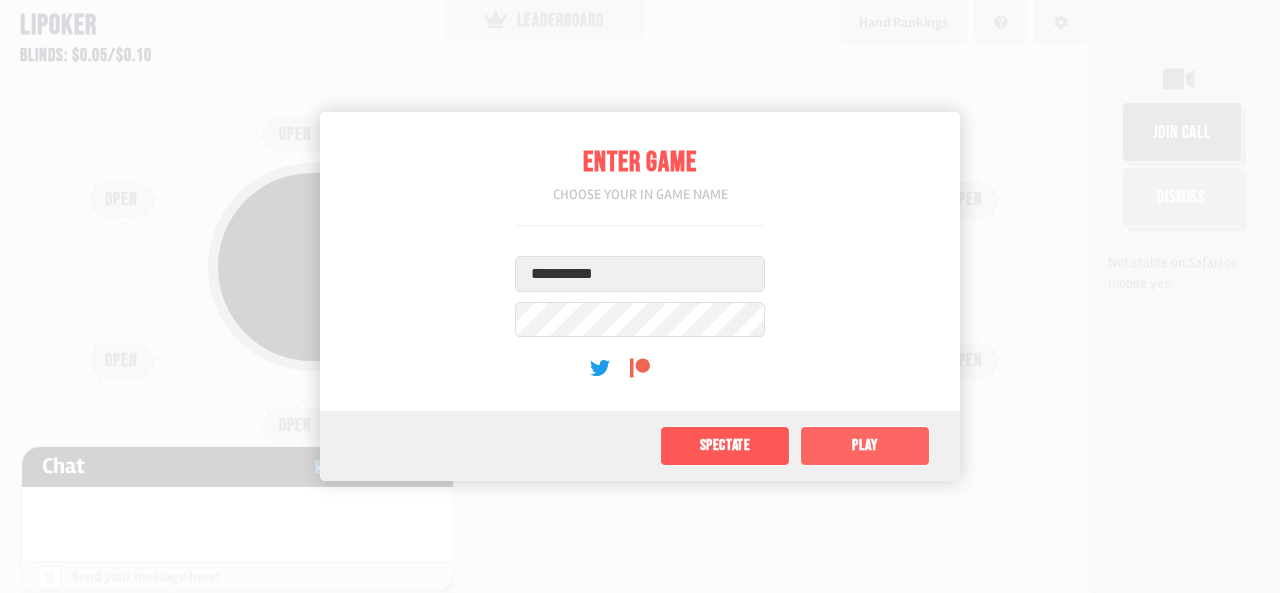click on "Play" 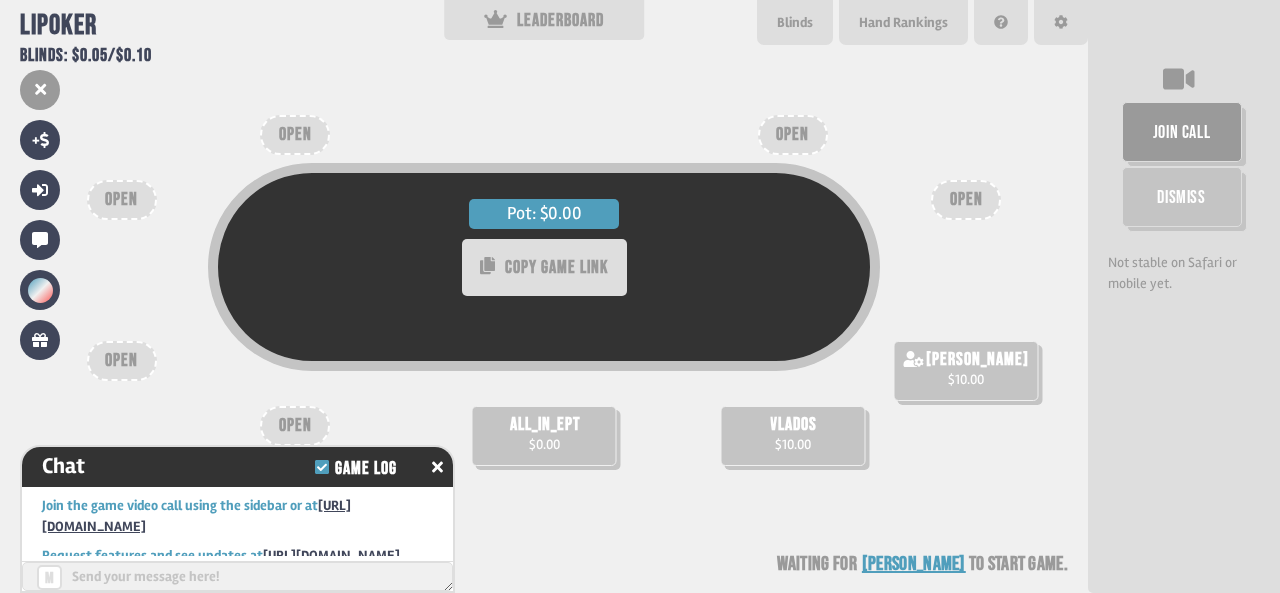scroll, scrollTop: 80, scrollLeft: 0, axis: vertical 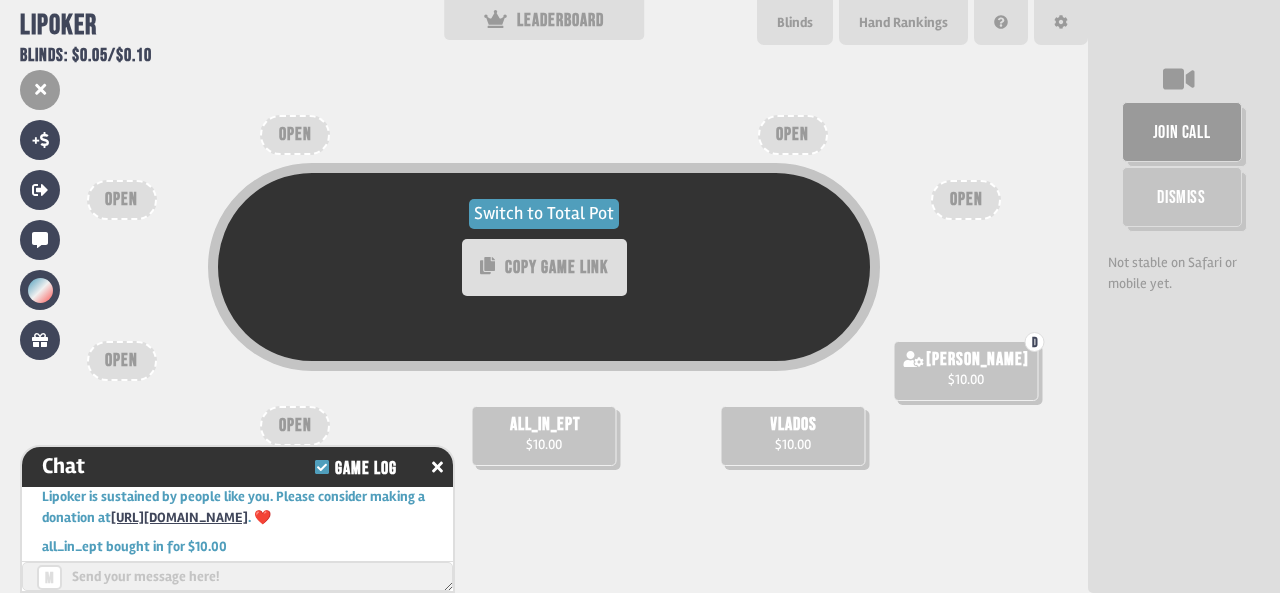 click on "Switch to Total Pot" at bounding box center [544, 214] 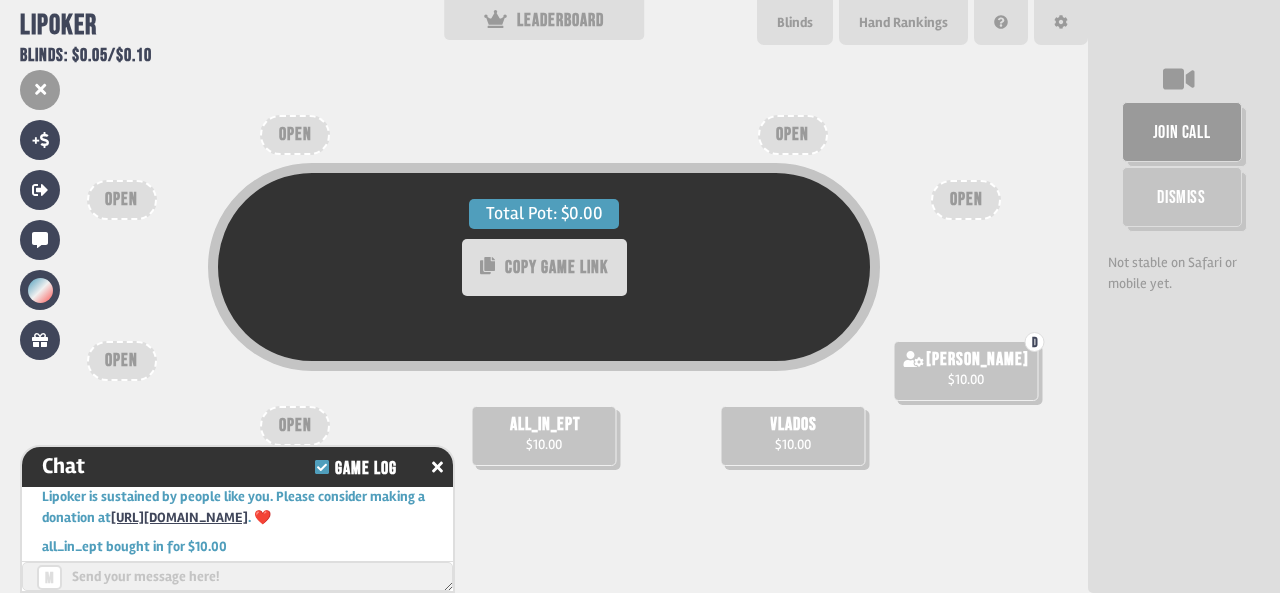 scroll, scrollTop: 98, scrollLeft: 0, axis: vertical 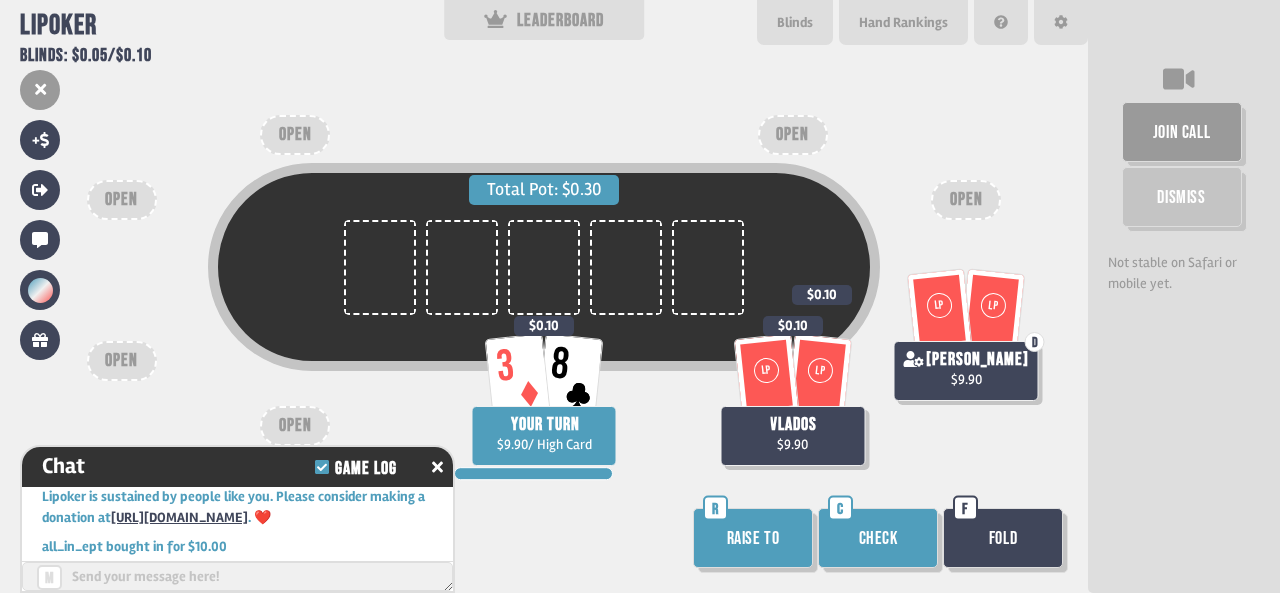 click on "Check" at bounding box center (878, 538) 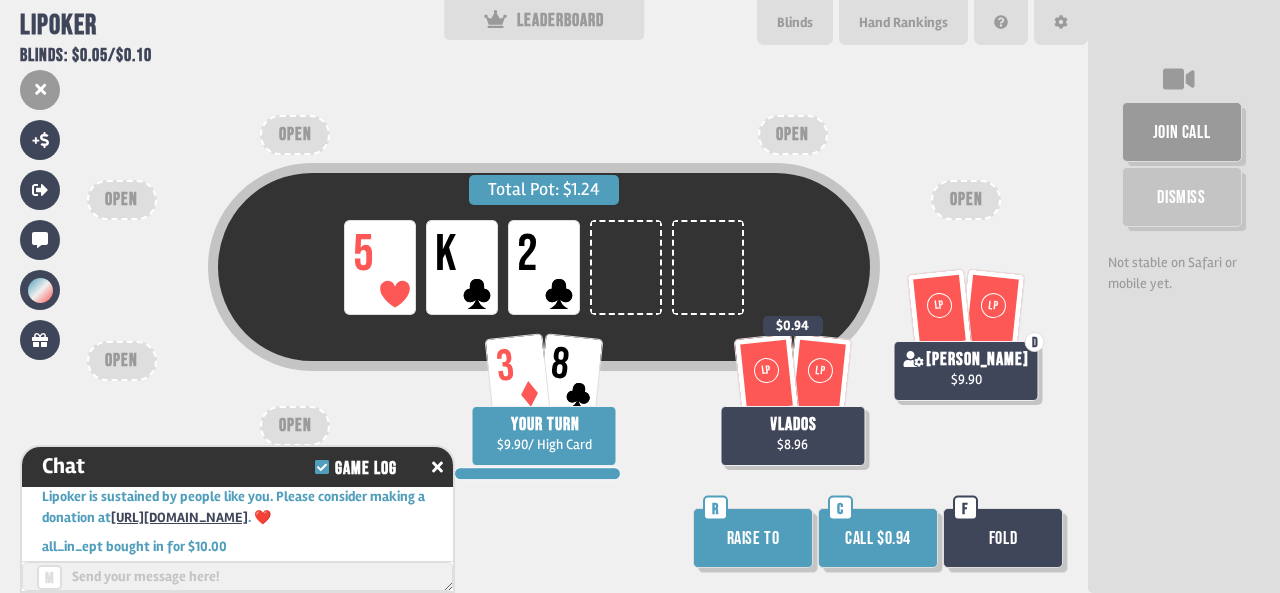 click on "Fold" at bounding box center [1003, 538] 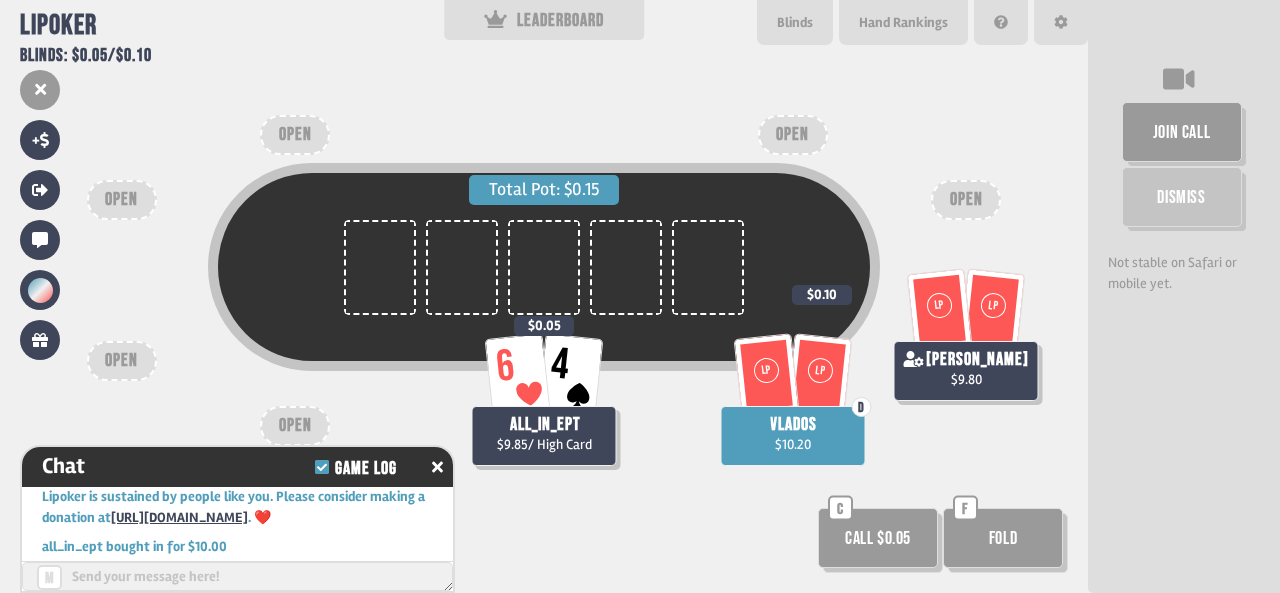 scroll, scrollTop: 98, scrollLeft: 0, axis: vertical 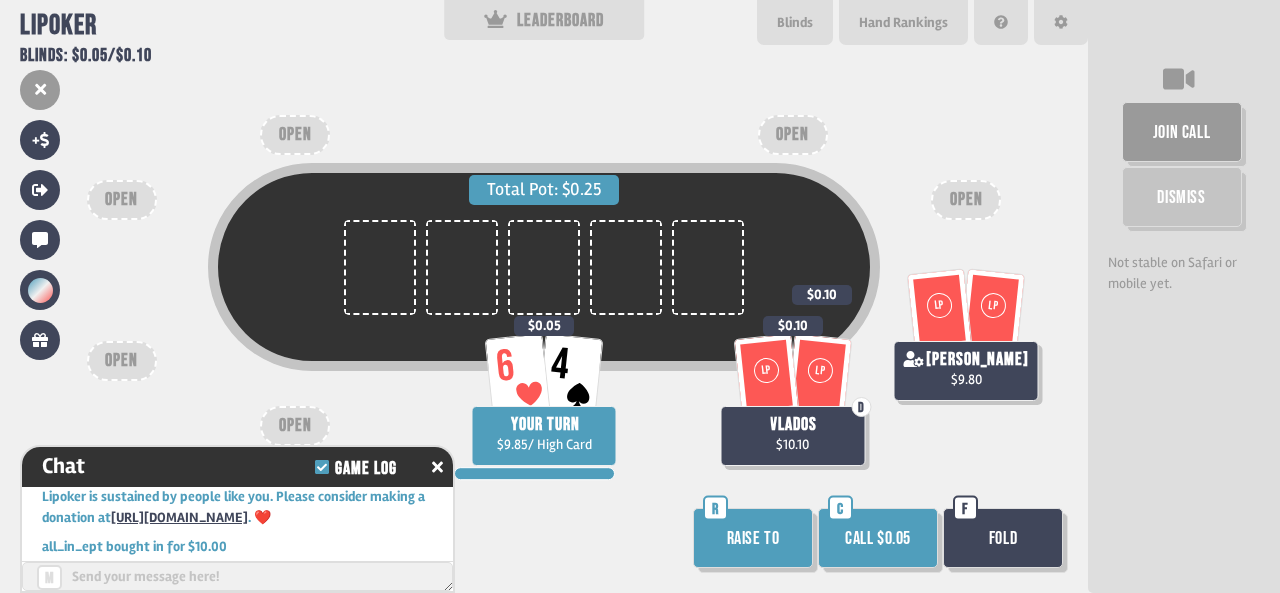 drag, startPoint x: 876, startPoint y: 537, endPoint x: 870, endPoint y: 547, distance: 11.661903 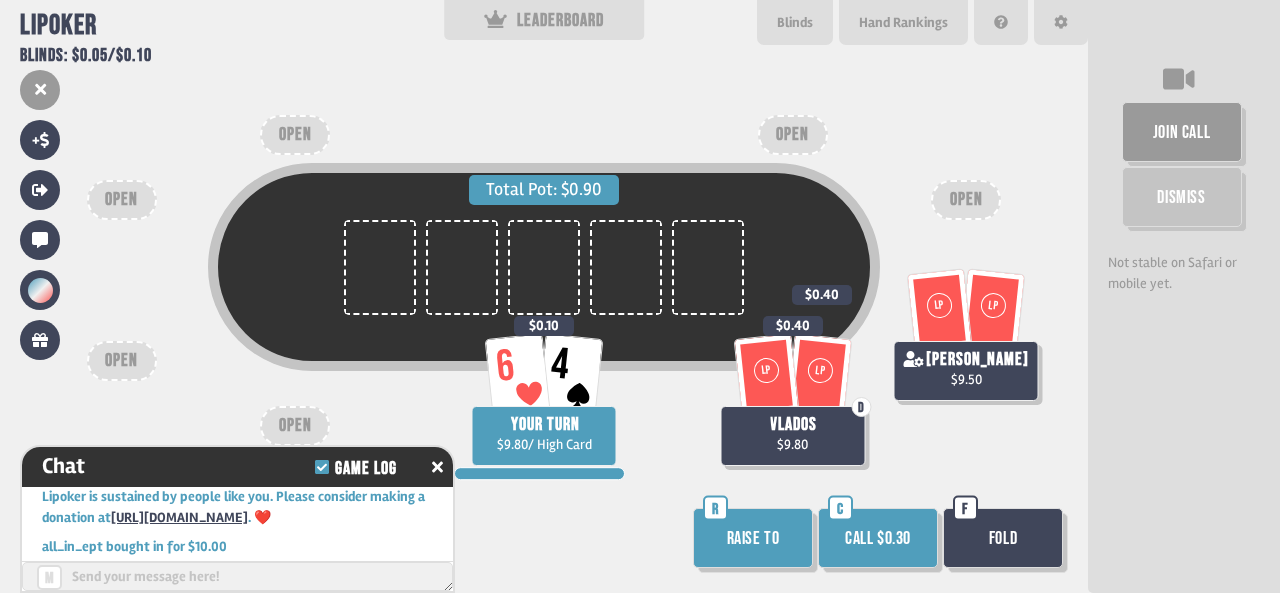 click on "Fold" at bounding box center (1003, 538) 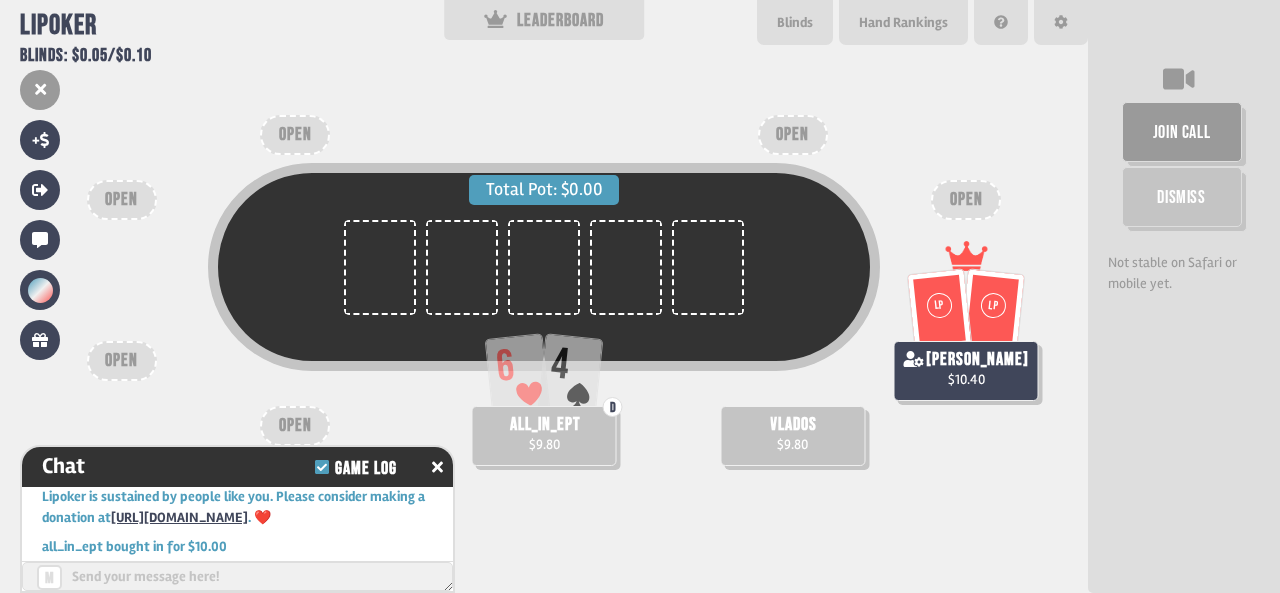 scroll, scrollTop: 98, scrollLeft: 0, axis: vertical 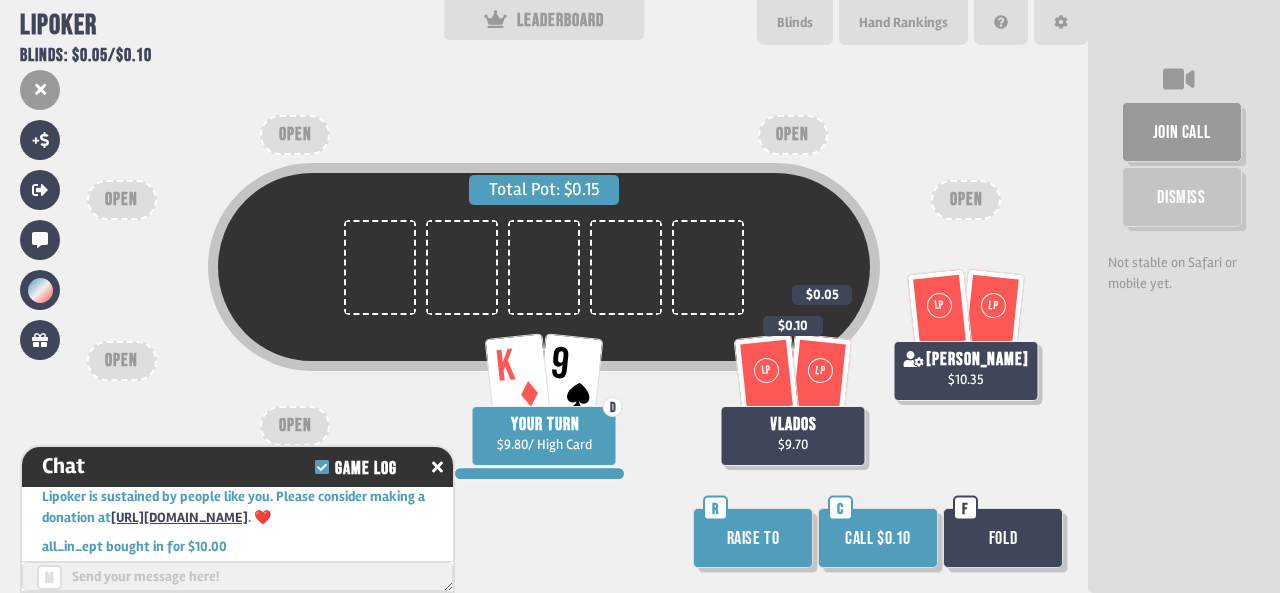 click on "Call $0.10" at bounding box center [878, 538] 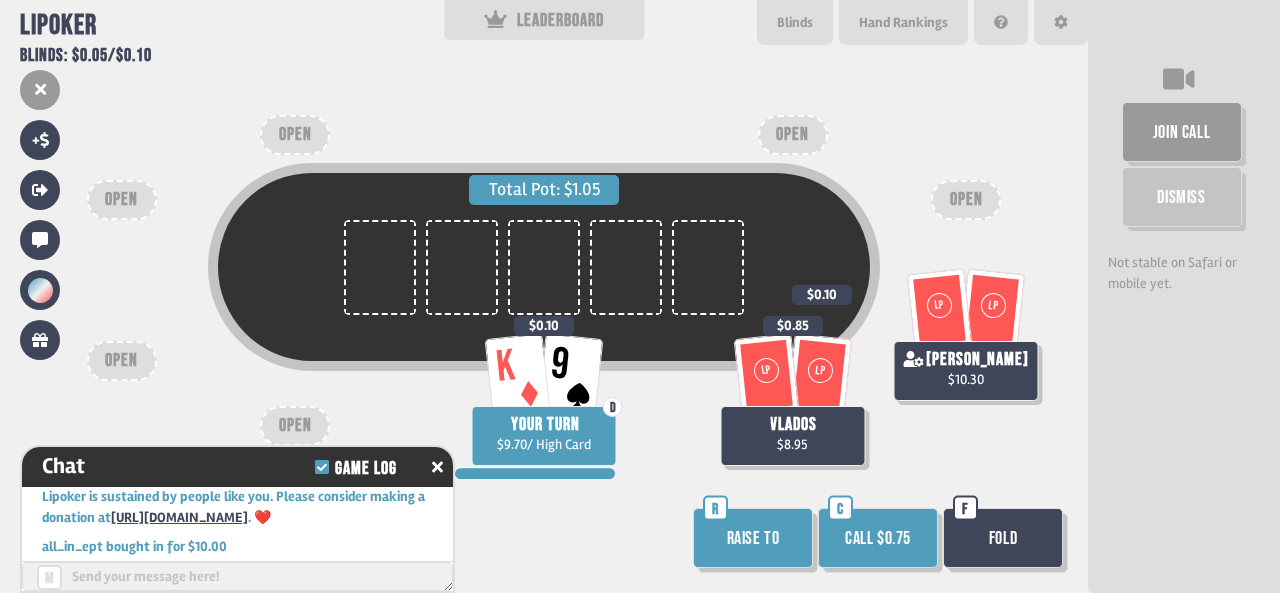 click on "Call $0.75" at bounding box center (878, 538) 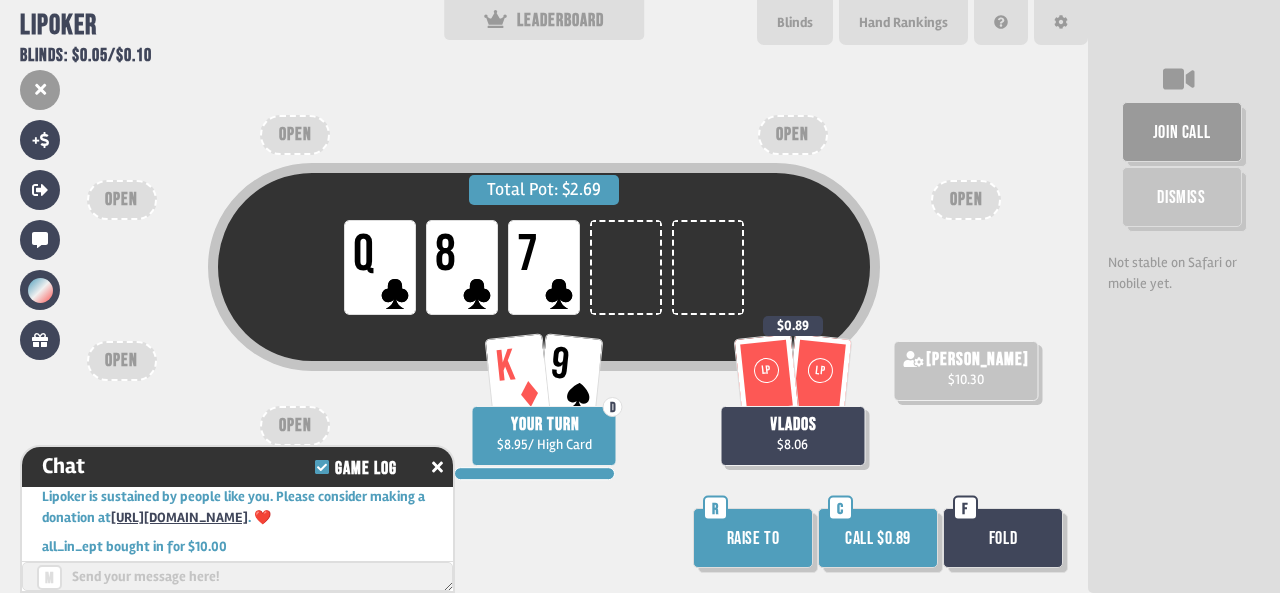 click on "Fold" at bounding box center [1003, 538] 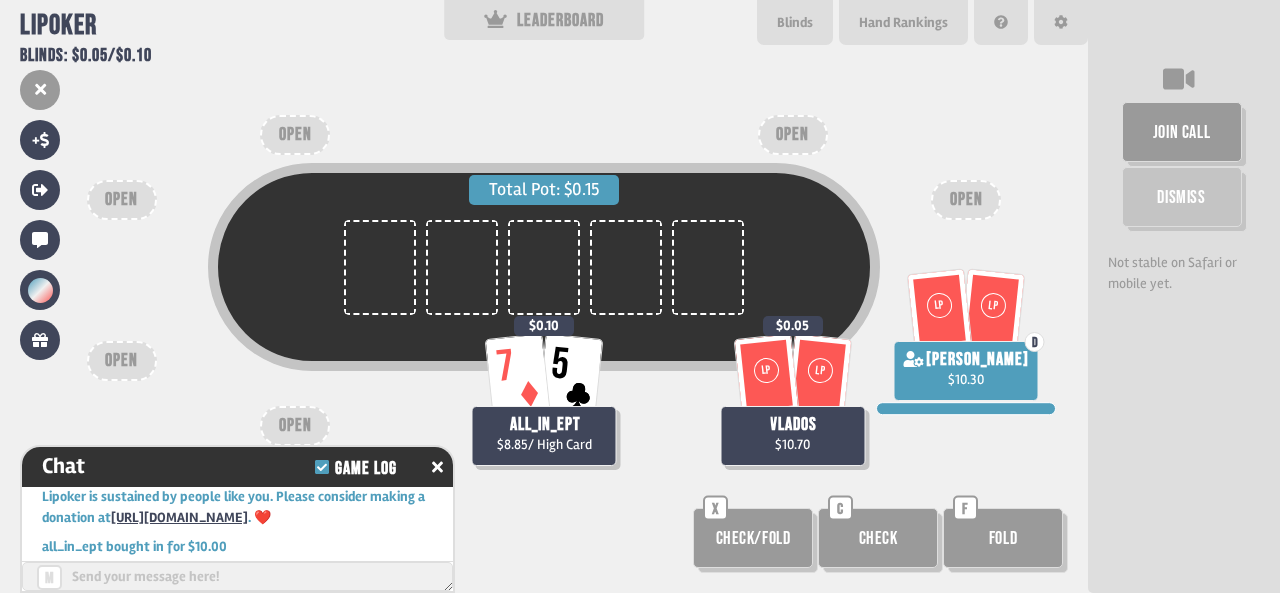 scroll, scrollTop: 98, scrollLeft: 0, axis: vertical 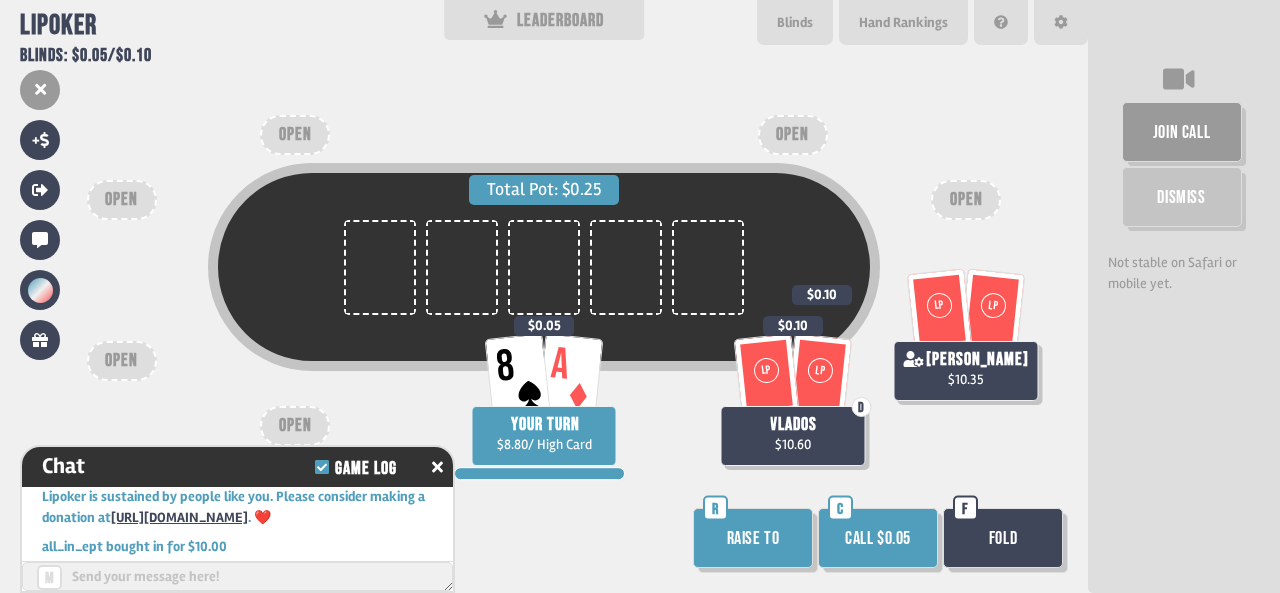 click on "Call $0.05" at bounding box center [878, 538] 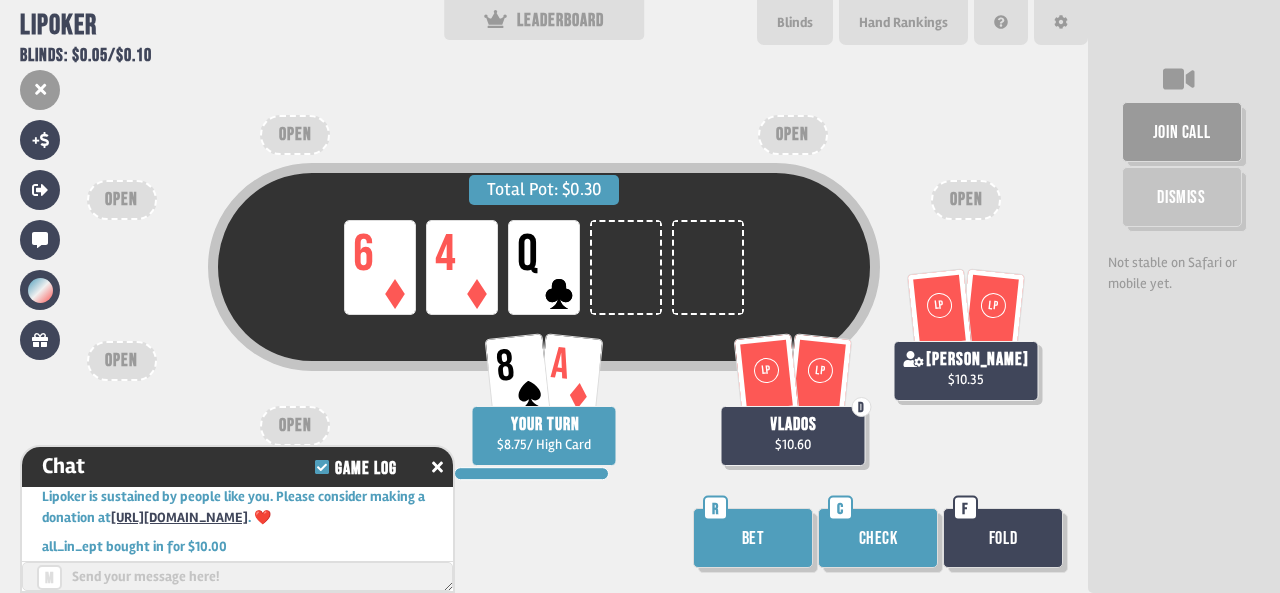 click on "Check" at bounding box center [878, 538] 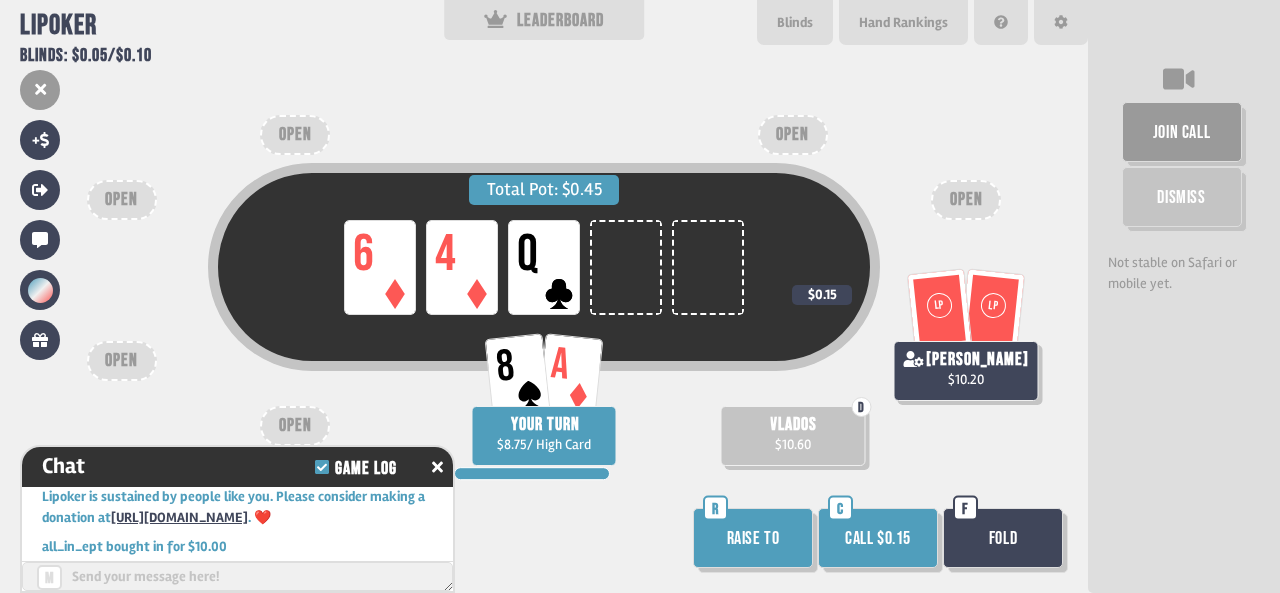 click on "Call $0.15" at bounding box center (878, 538) 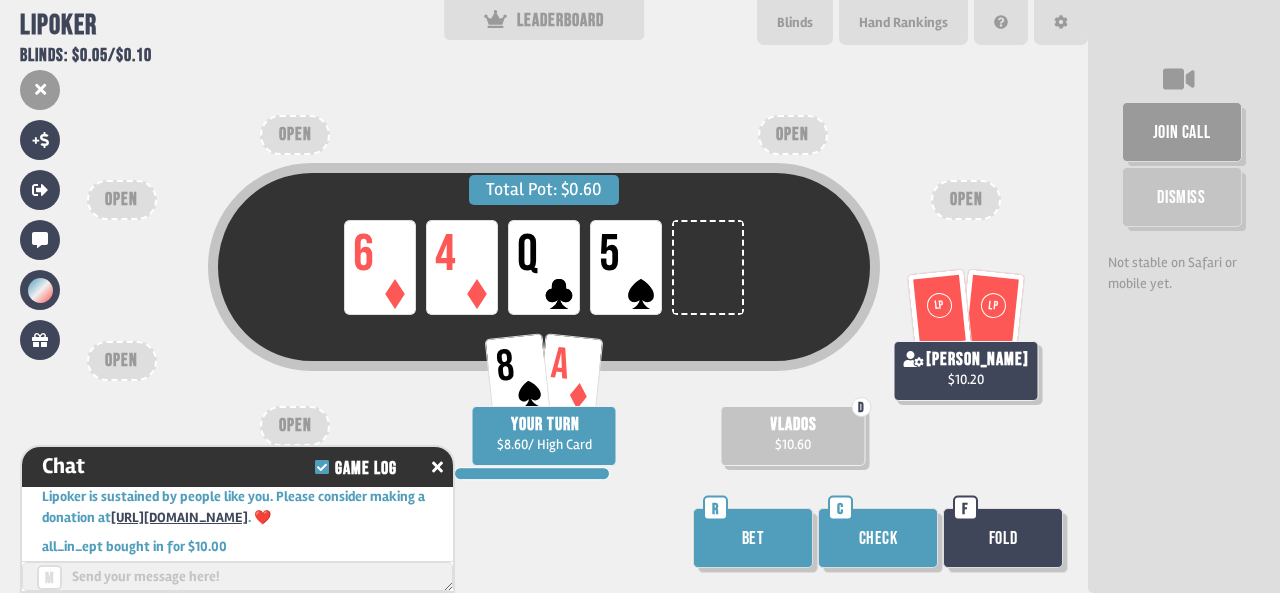 click on "Check" at bounding box center [878, 538] 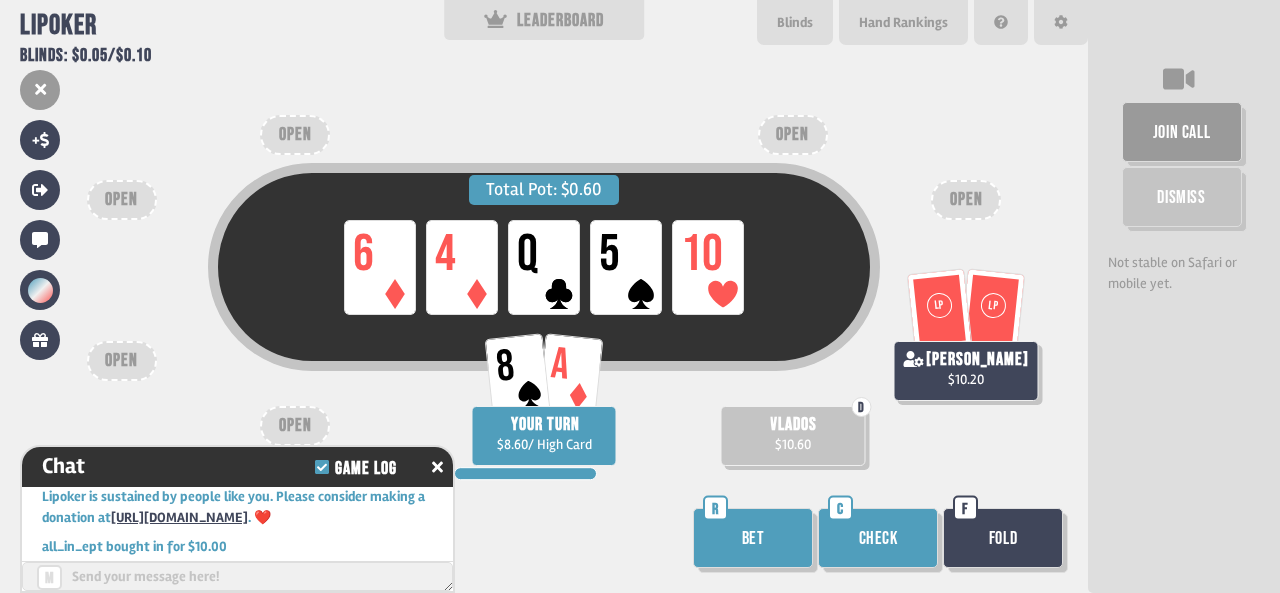 click on "Check" at bounding box center (878, 538) 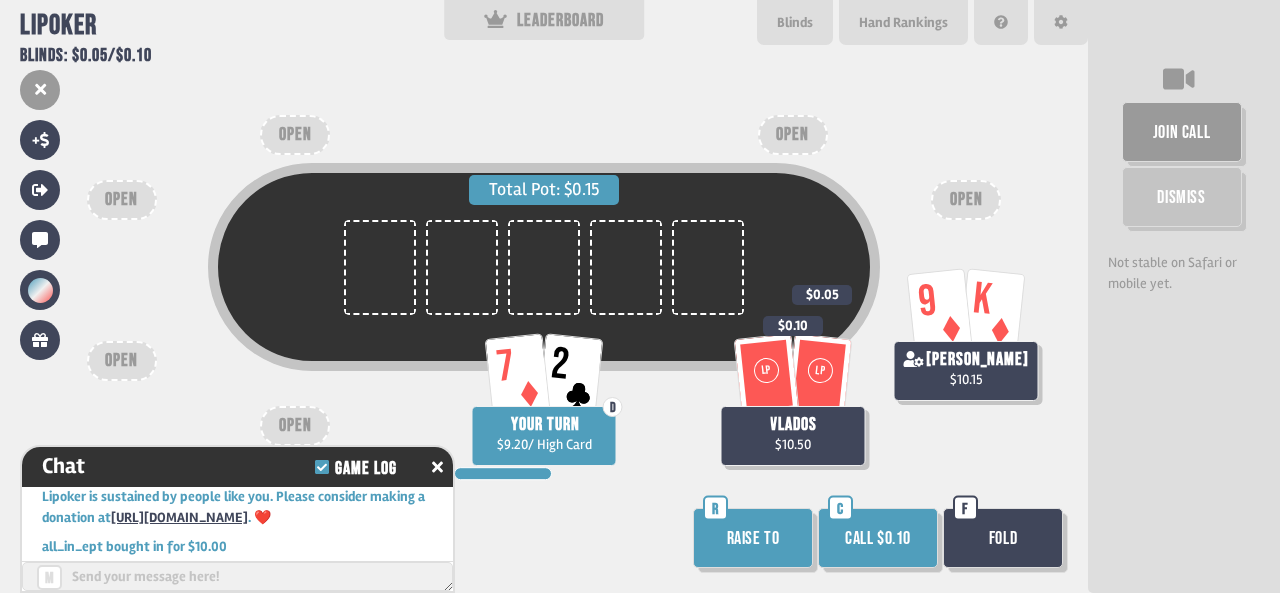 click on "Fold" at bounding box center [1003, 538] 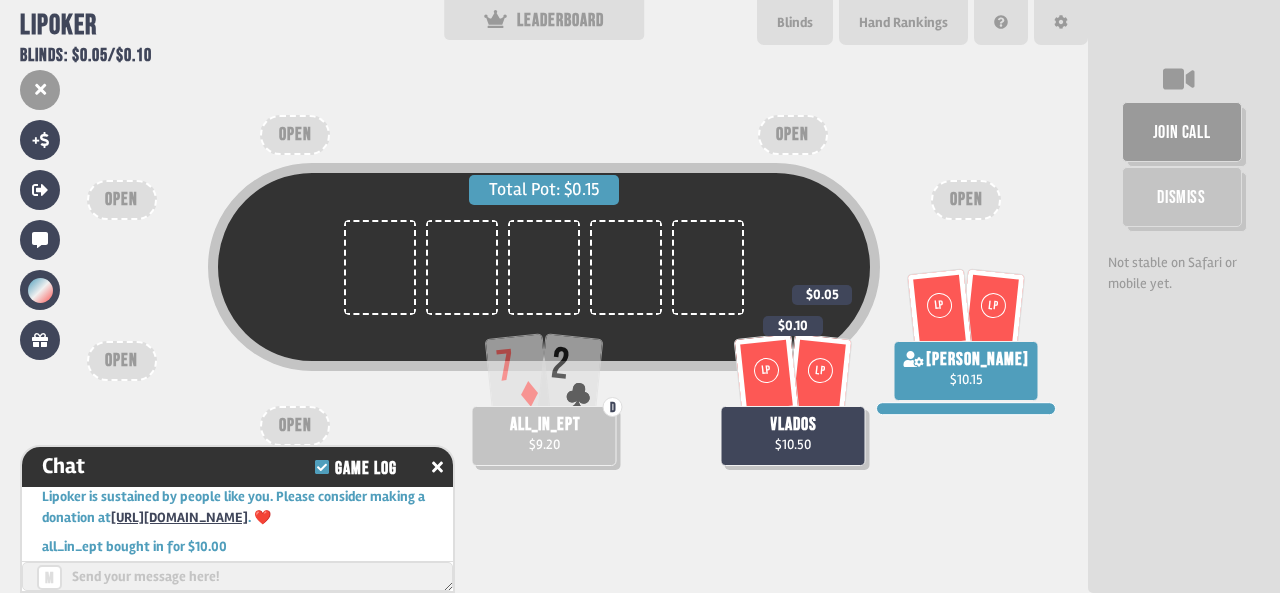 scroll, scrollTop: 100, scrollLeft: 0, axis: vertical 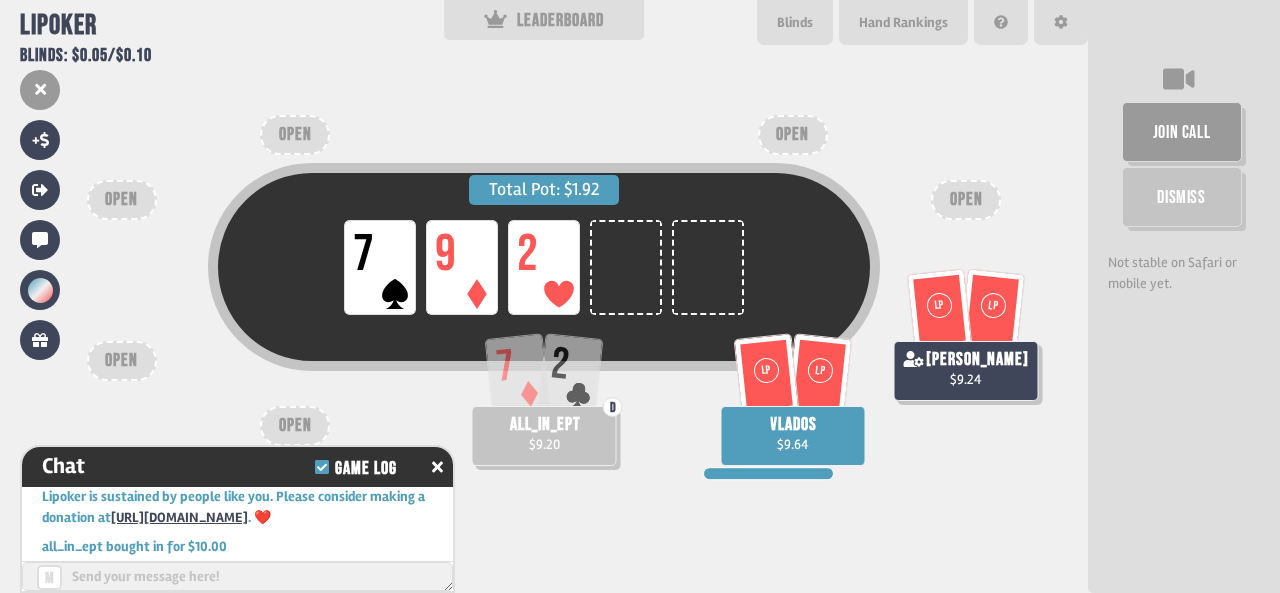click on "Total Pot: $1.92   LP 7 LP 9 LP 2 7 2 D all_in_ept $9.20  LP LP vlados $9.64  LP LP anton $9.24  OPEN OPEN OPEN OPEN OPEN OPEN" at bounding box center (544, 296) 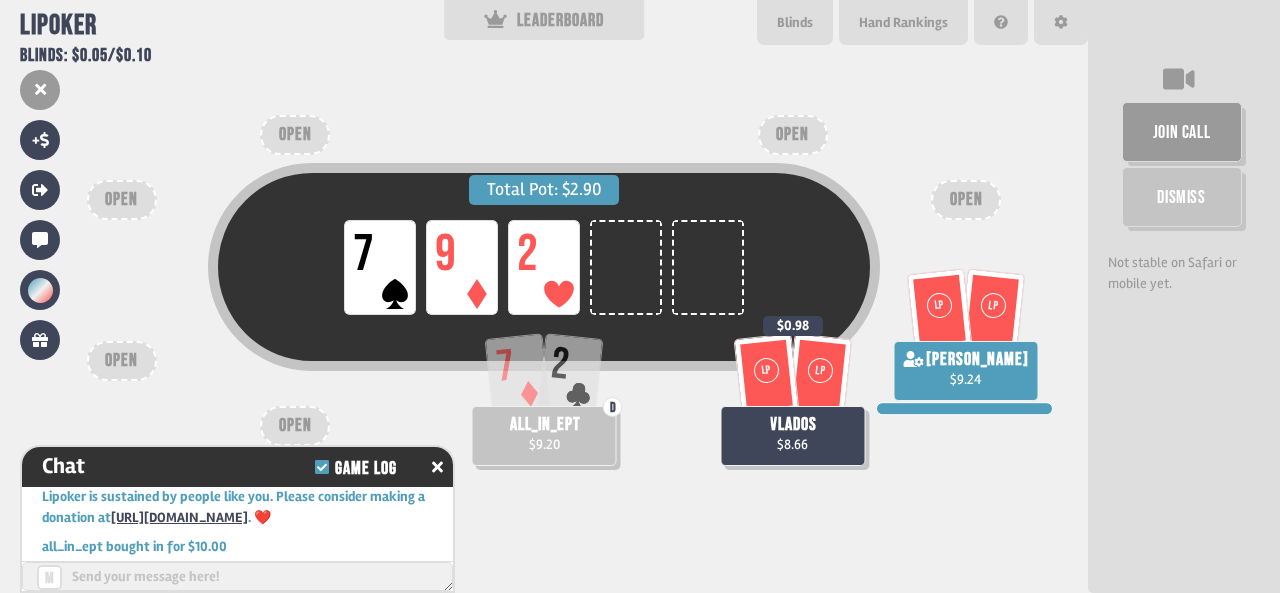 click on "join call Dismiss Not stable on Safari or mobile yet." at bounding box center (1184, 296) 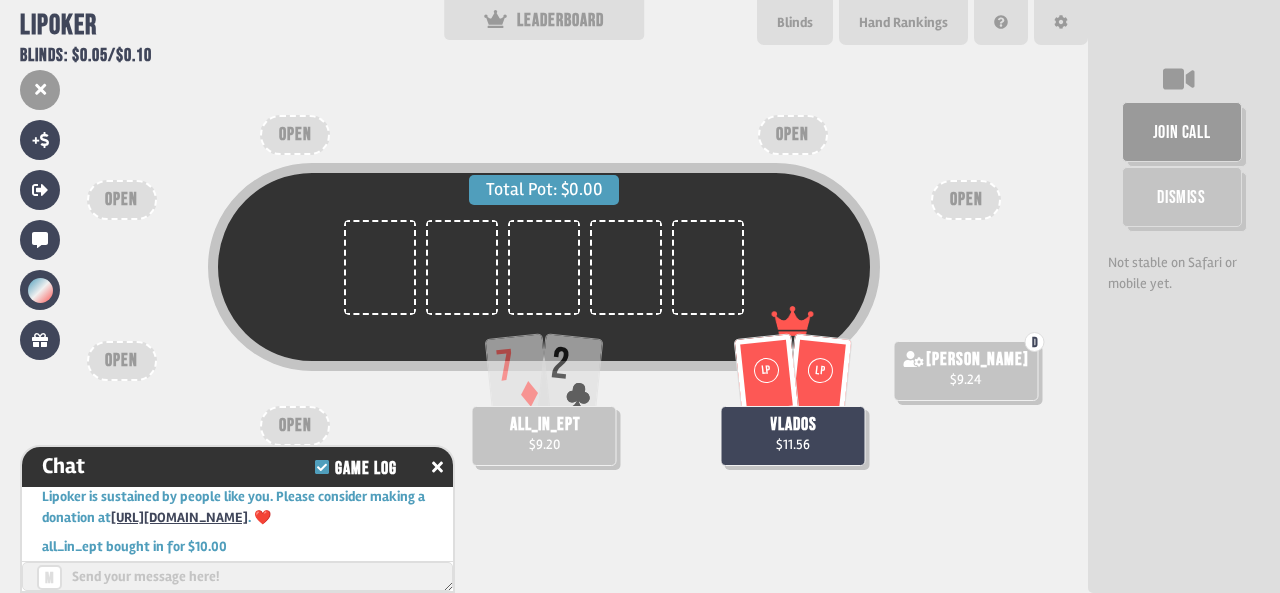 scroll, scrollTop: 98, scrollLeft: 0, axis: vertical 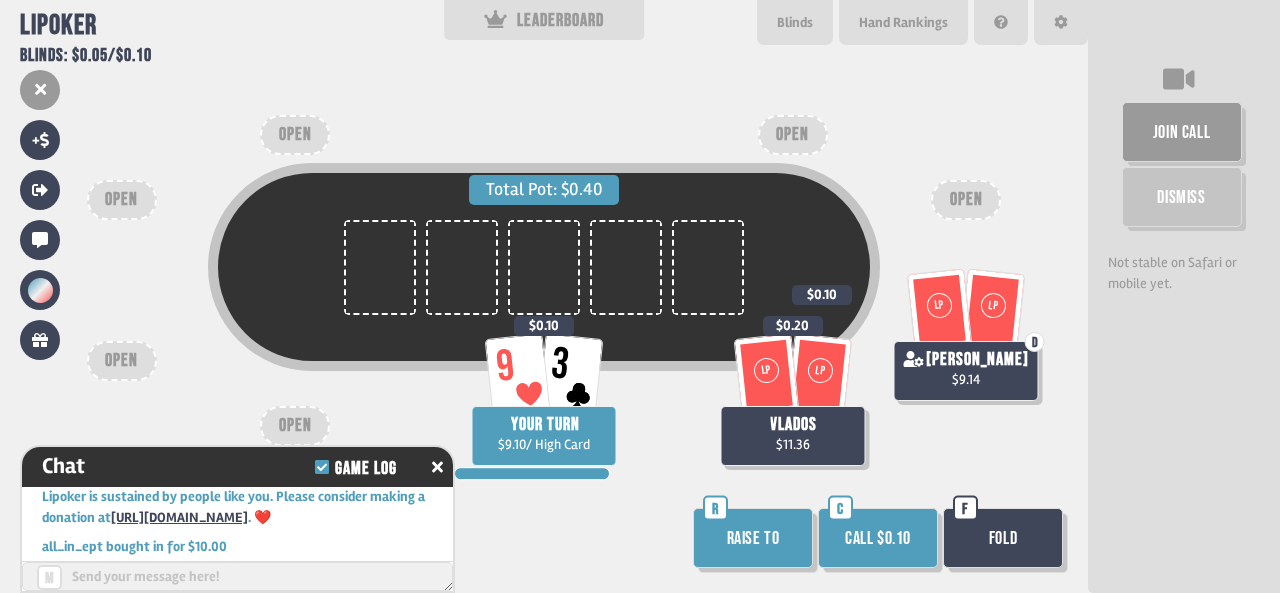 click on "Fold" at bounding box center [1003, 538] 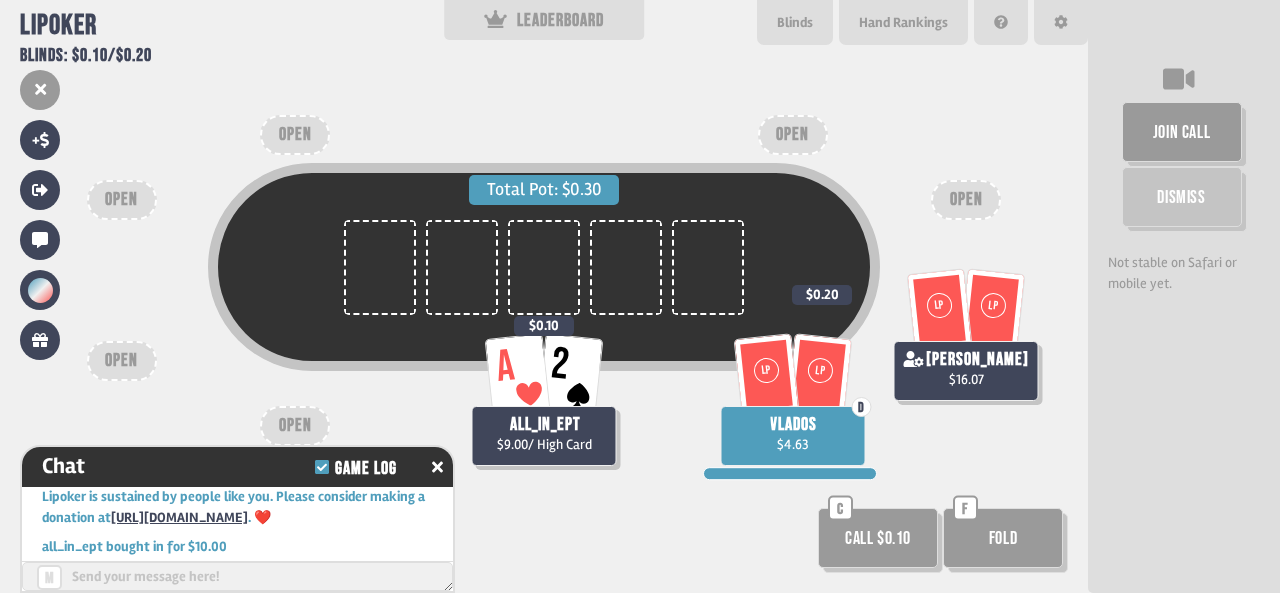scroll, scrollTop: 98, scrollLeft: 0, axis: vertical 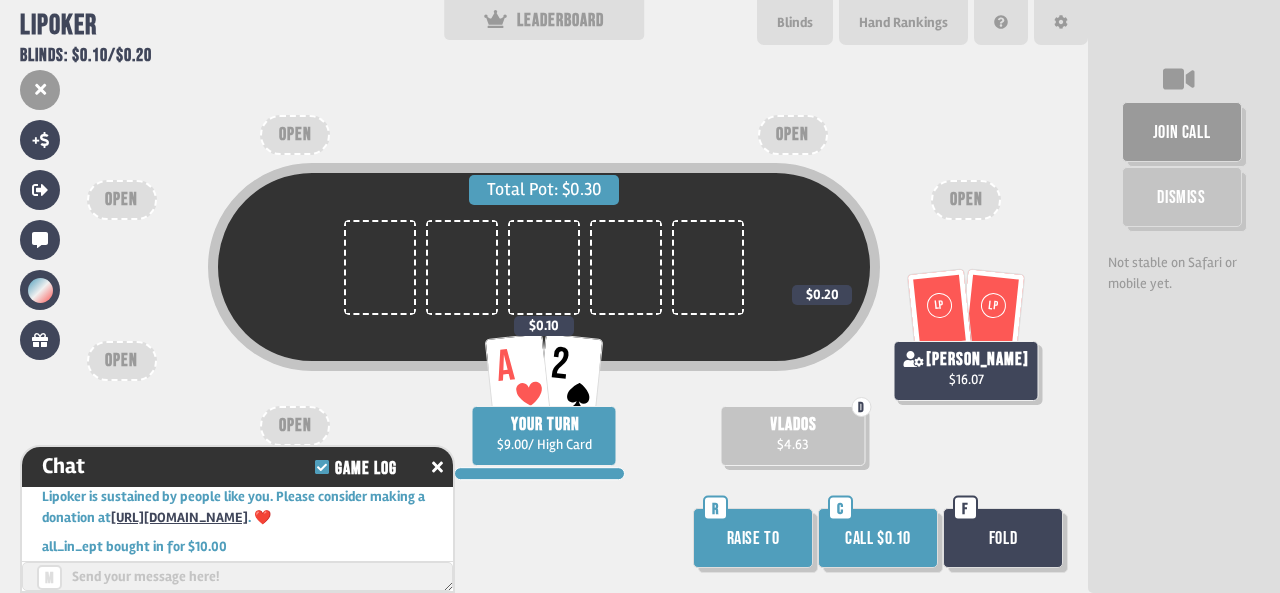 click on "Call $0.10" at bounding box center [878, 538] 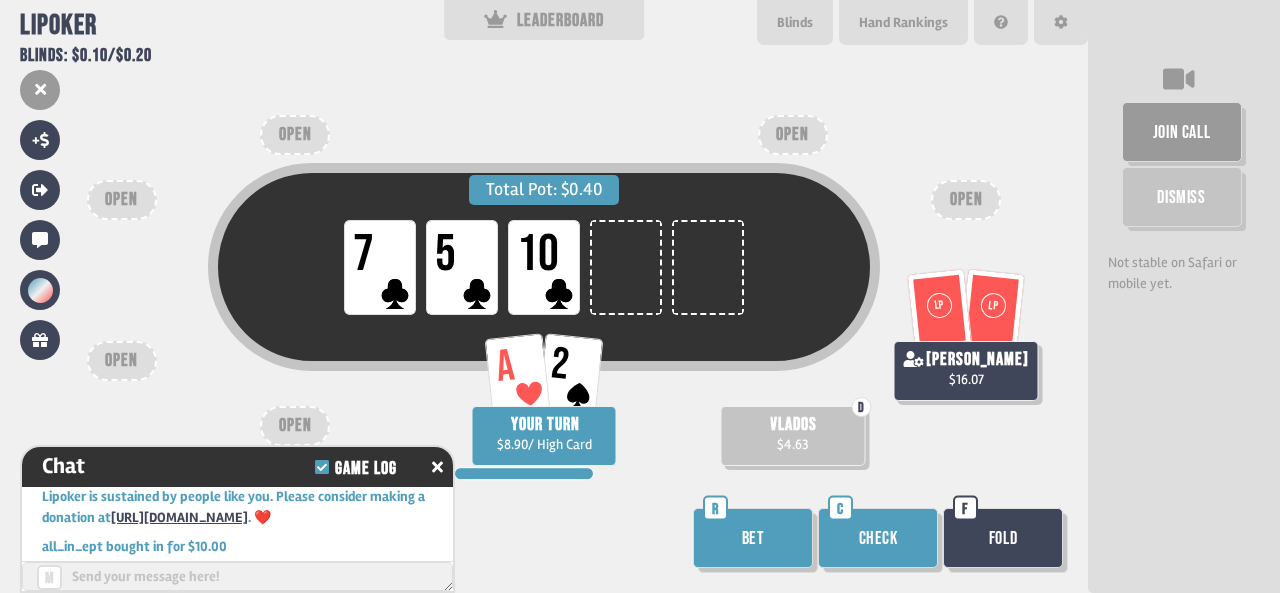 click on "Check" at bounding box center (878, 538) 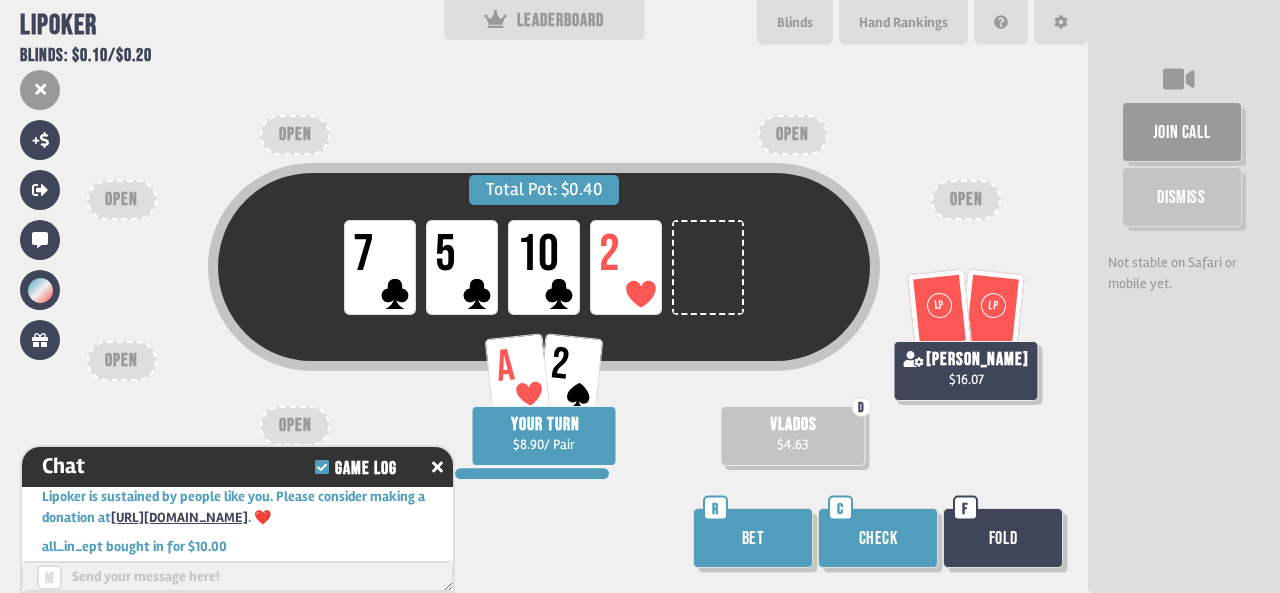 click on "Check" at bounding box center [878, 538] 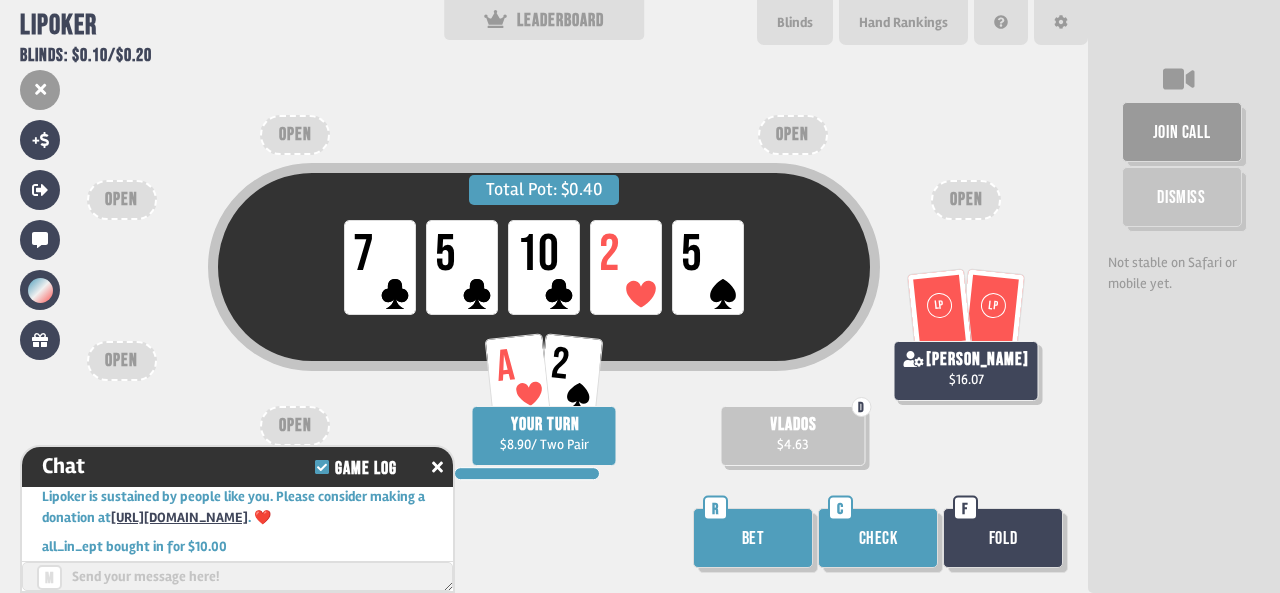 click on "Check" at bounding box center [878, 538] 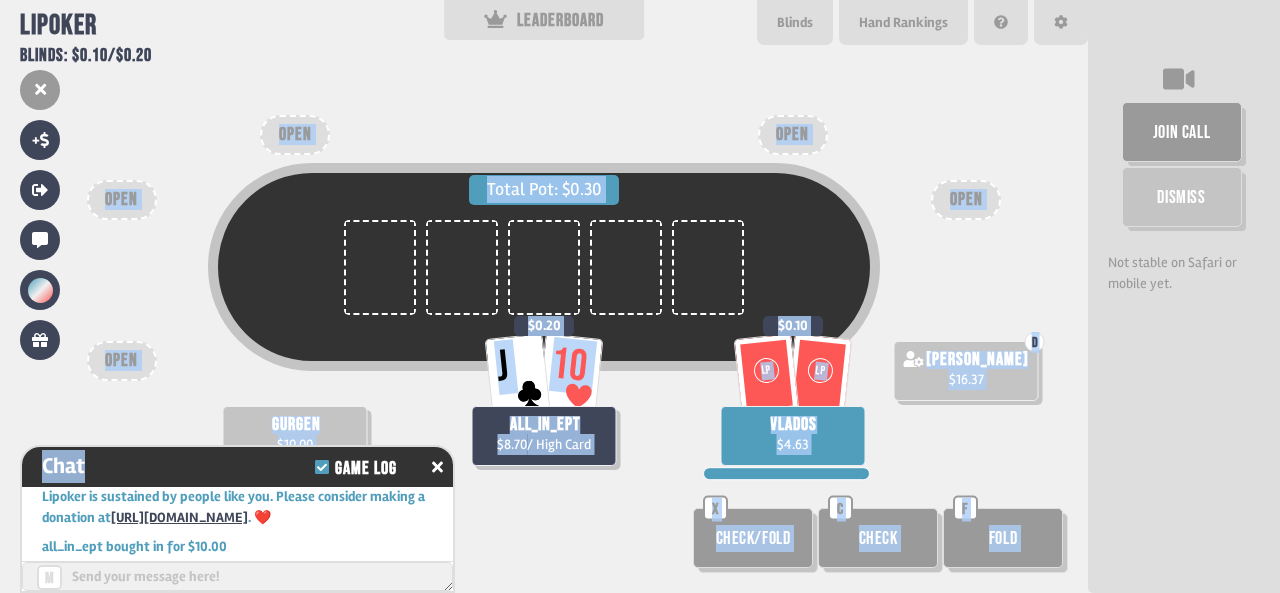drag, startPoint x: 236, startPoint y: 475, endPoint x: 168, endPoint y: 427, distance: 83.23461 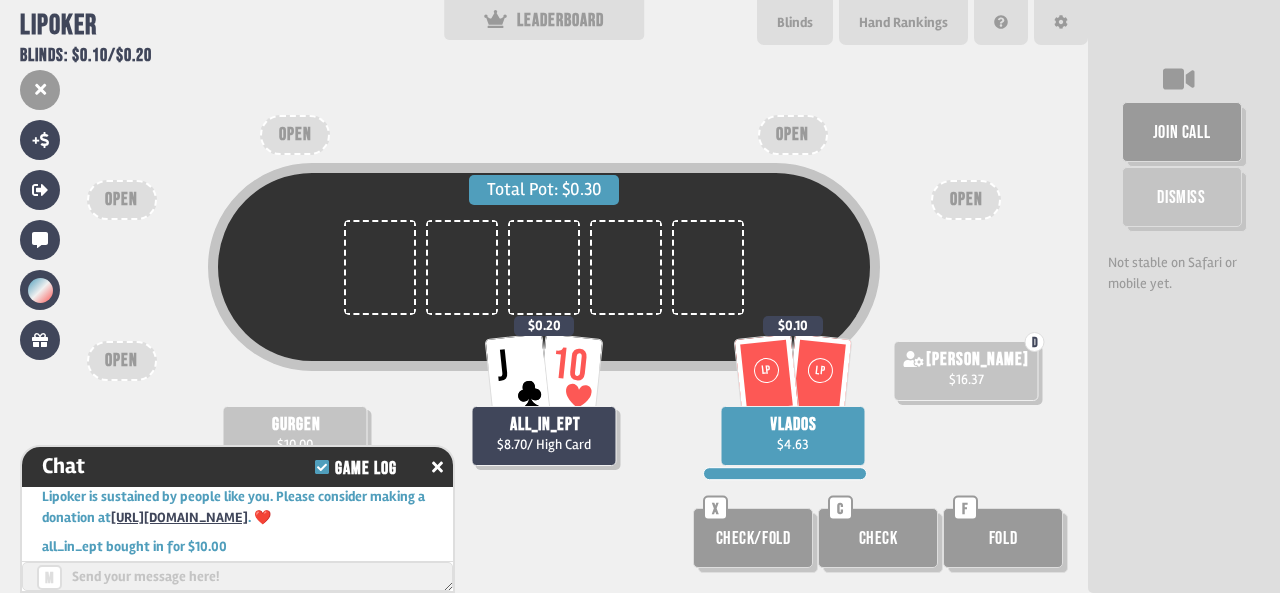 click on "Total Pot: $0.30" at bounding box center [544, 297] 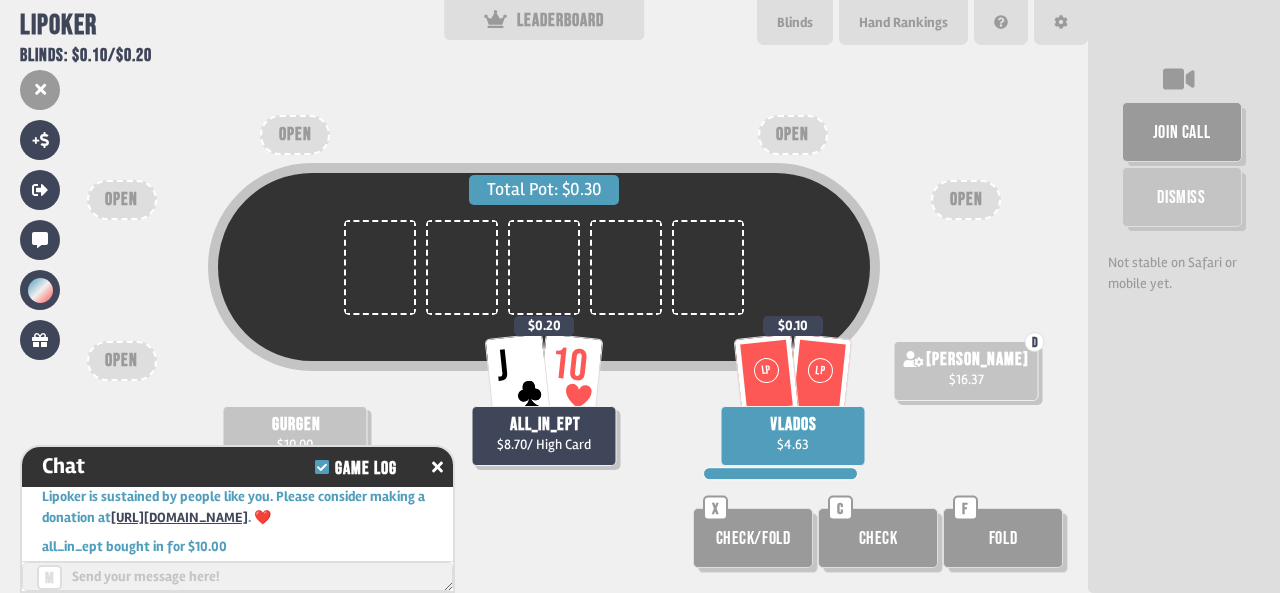 drag, startPoint x: 442, startPoint y: 463, endPoint x: 441, endPoint y: 478, distance: 15.033297 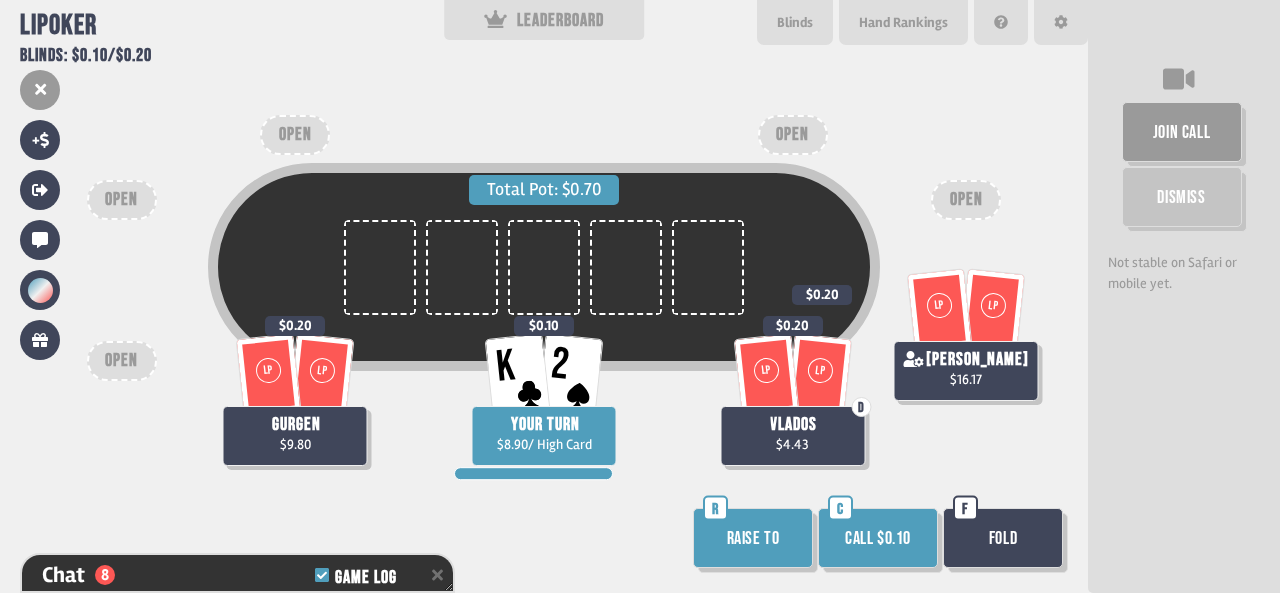 click on "Call $0.10" at bounding box center [878, 538] 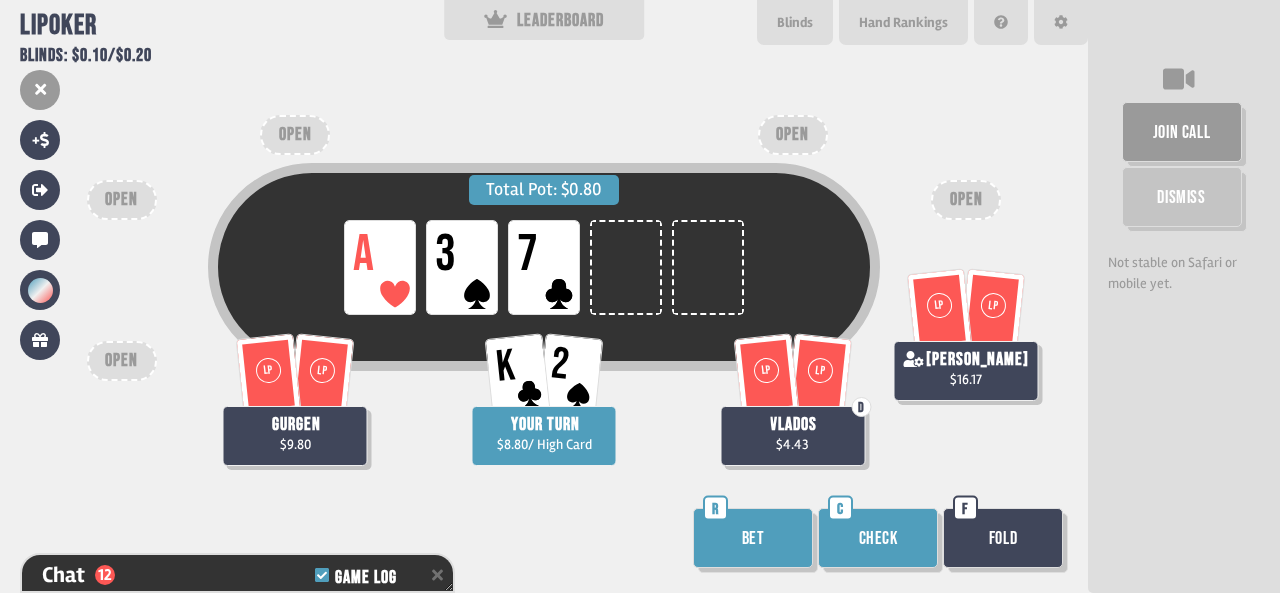 click on "Check" at bounding box center (878, 538) 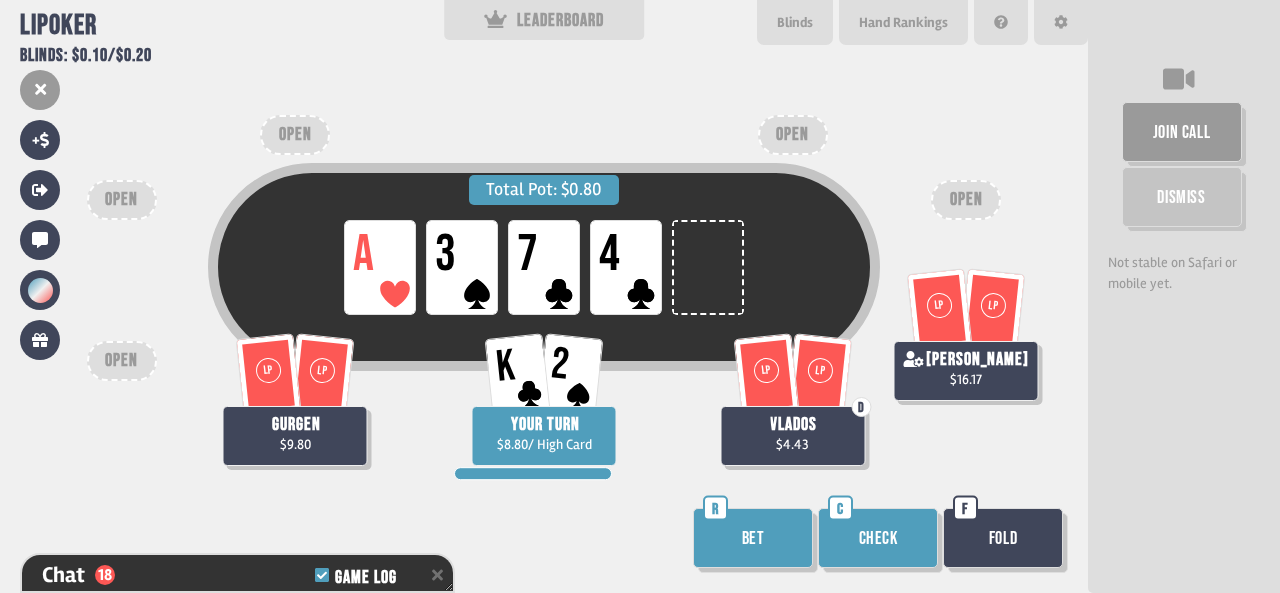 click on "Check" at bounding box center [878, 538] 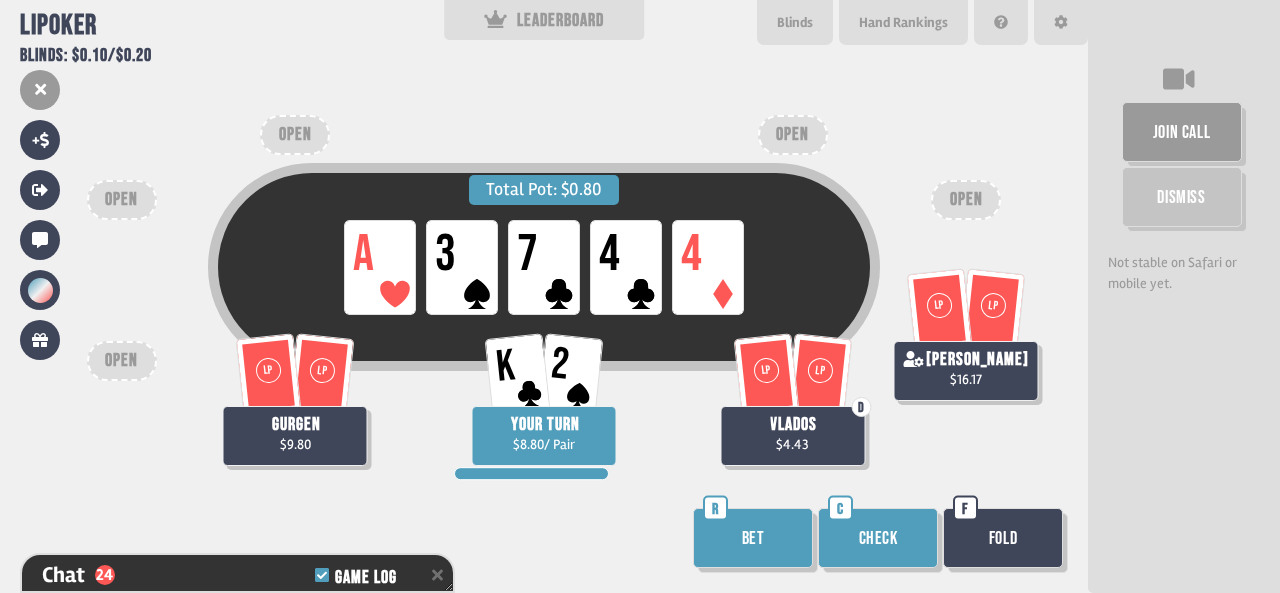 click on "Check" at bounding box center (878, 538) 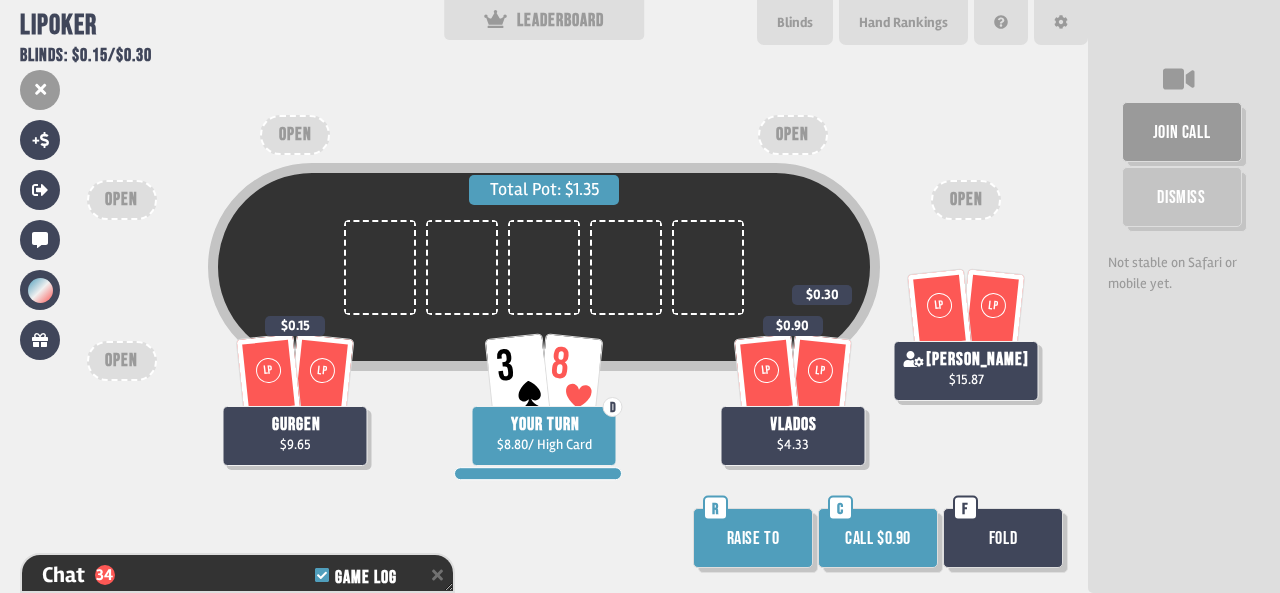 click on "Fold" at bounding box center [1003, 538] 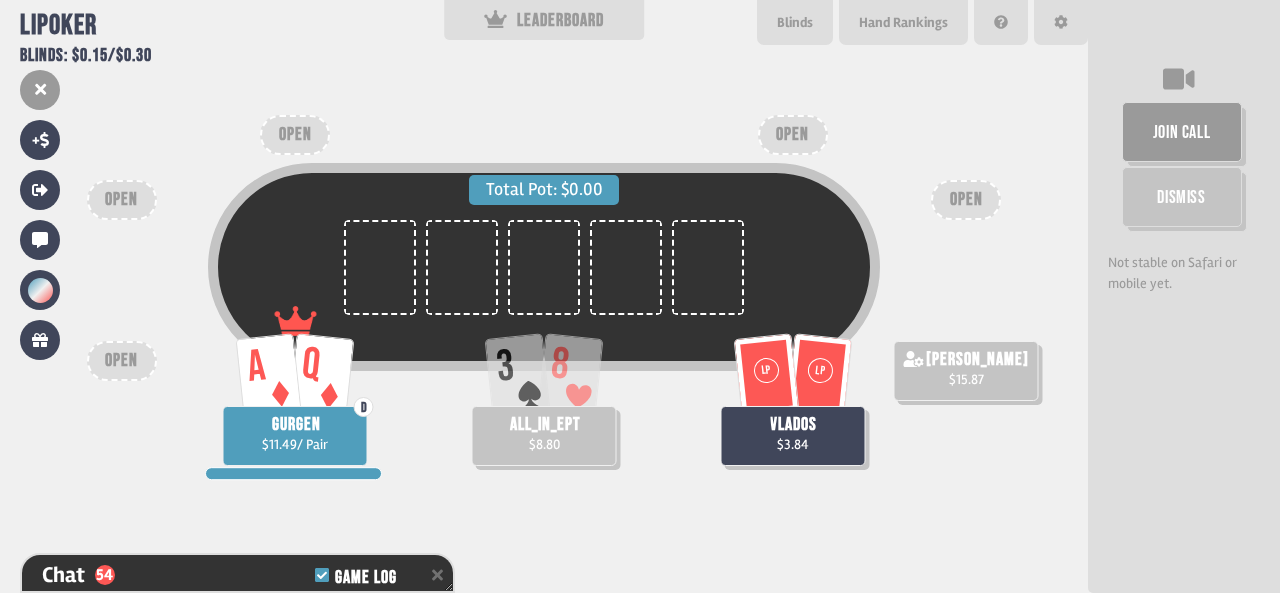scroll, scrollTop: 98, scrollLeft: 0, axis: vertical 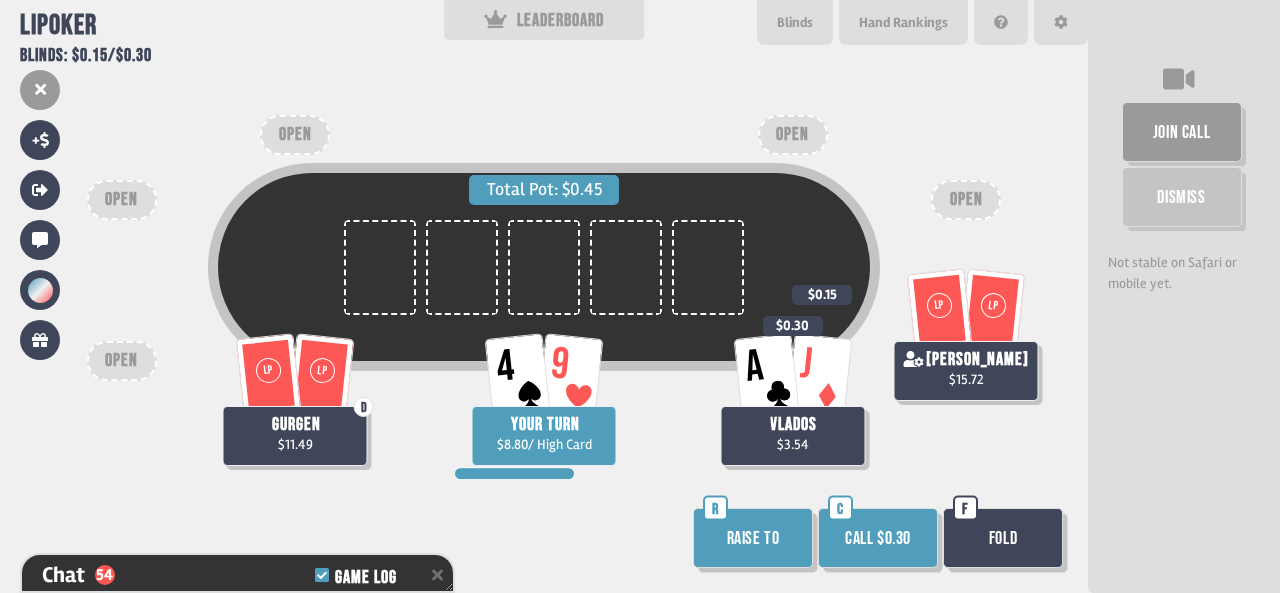 click on "Fold" at bounding box center (1003, 538) 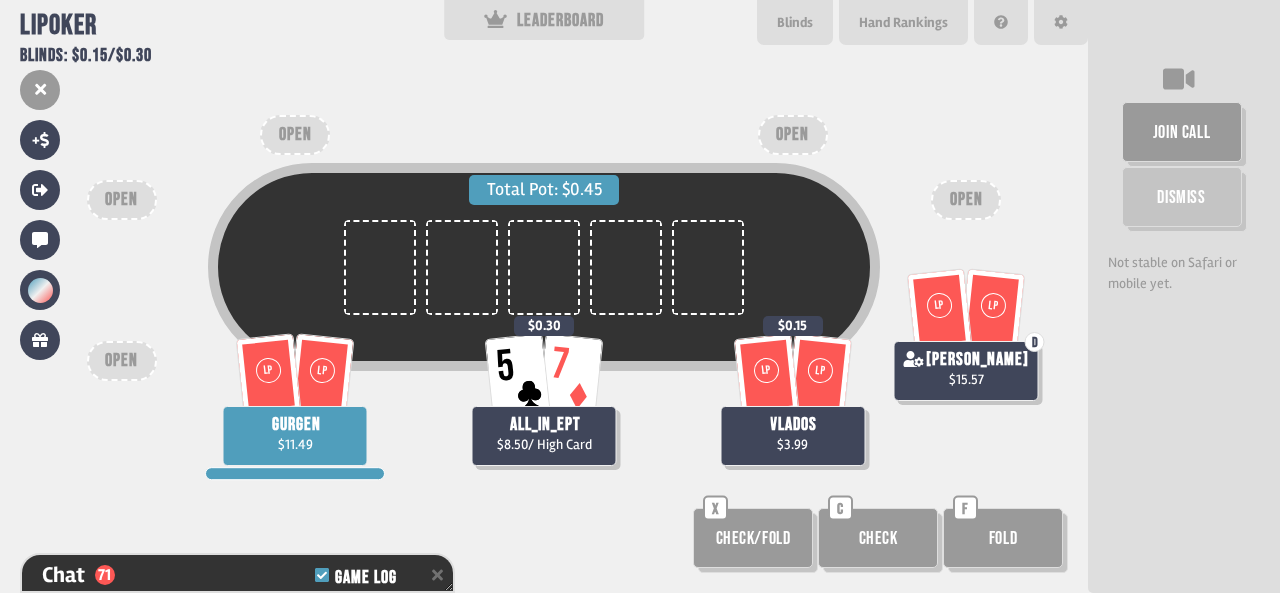 scroll, scrollTop: 98, scrollLeft: 0, axis: vertical 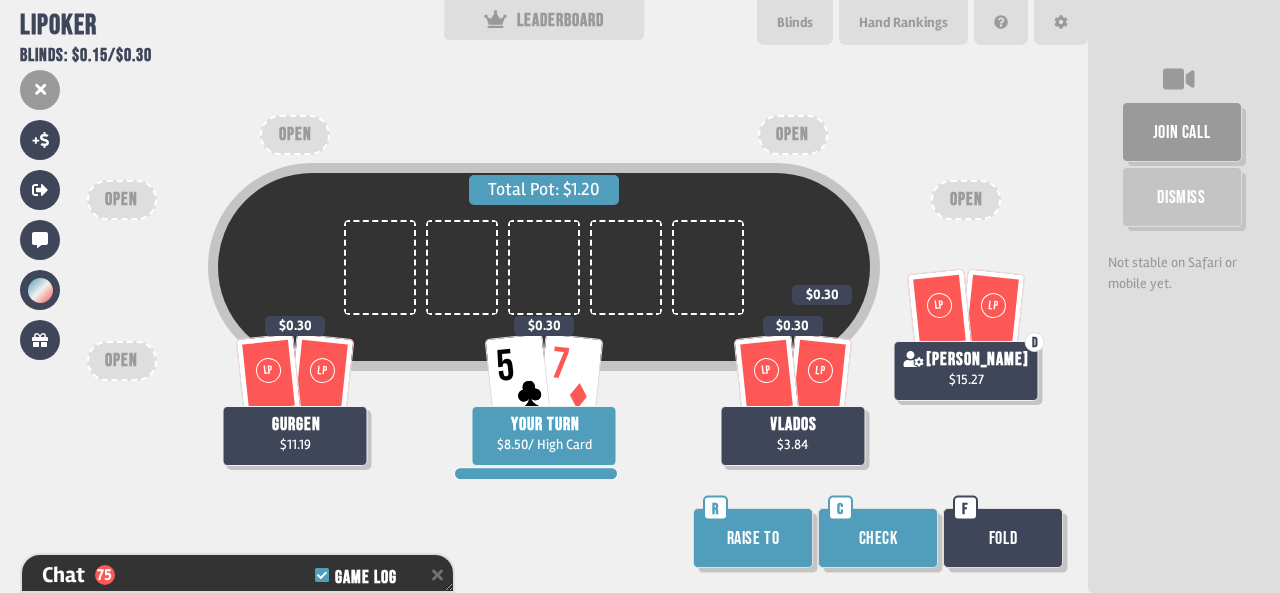 click on "Check" at bounding box center [878, 538] 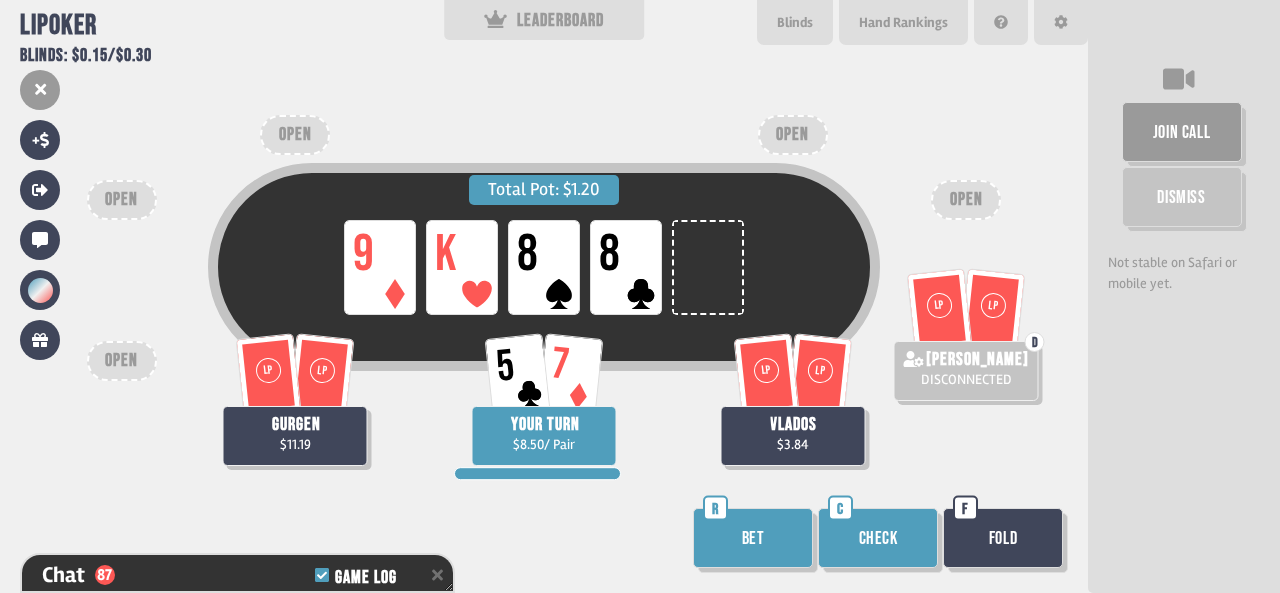 click on "join call Dismiss Not stable on Safari or mobile yet." at bounding box center [1184, 296] 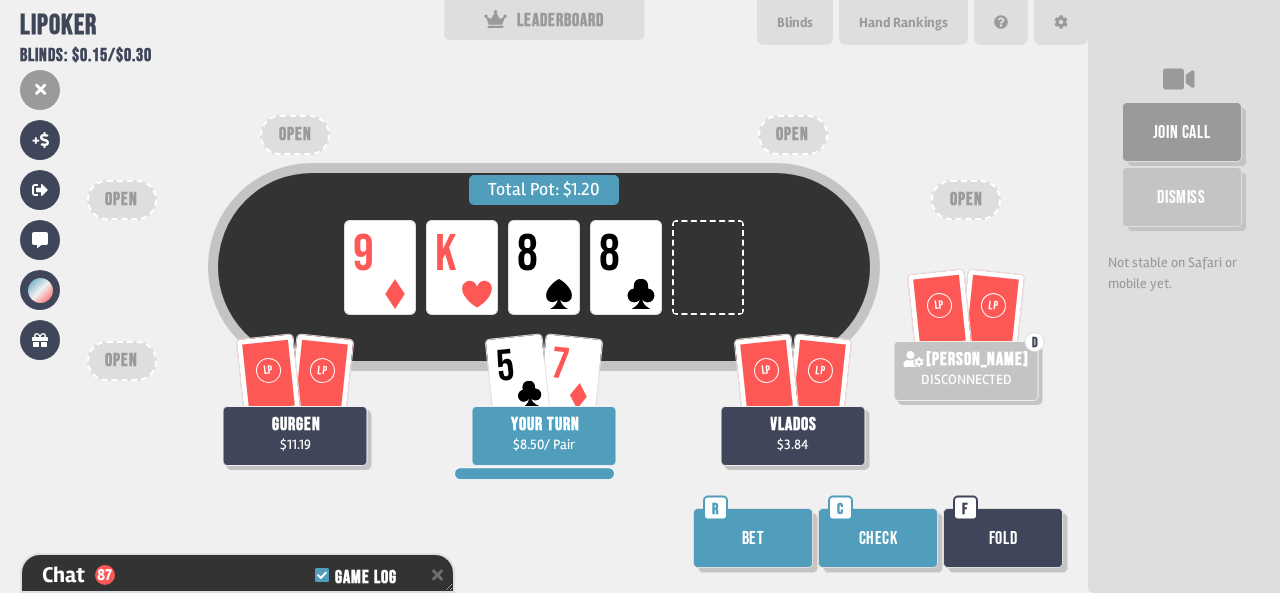click on "Check" at bounding box center [878, 538] 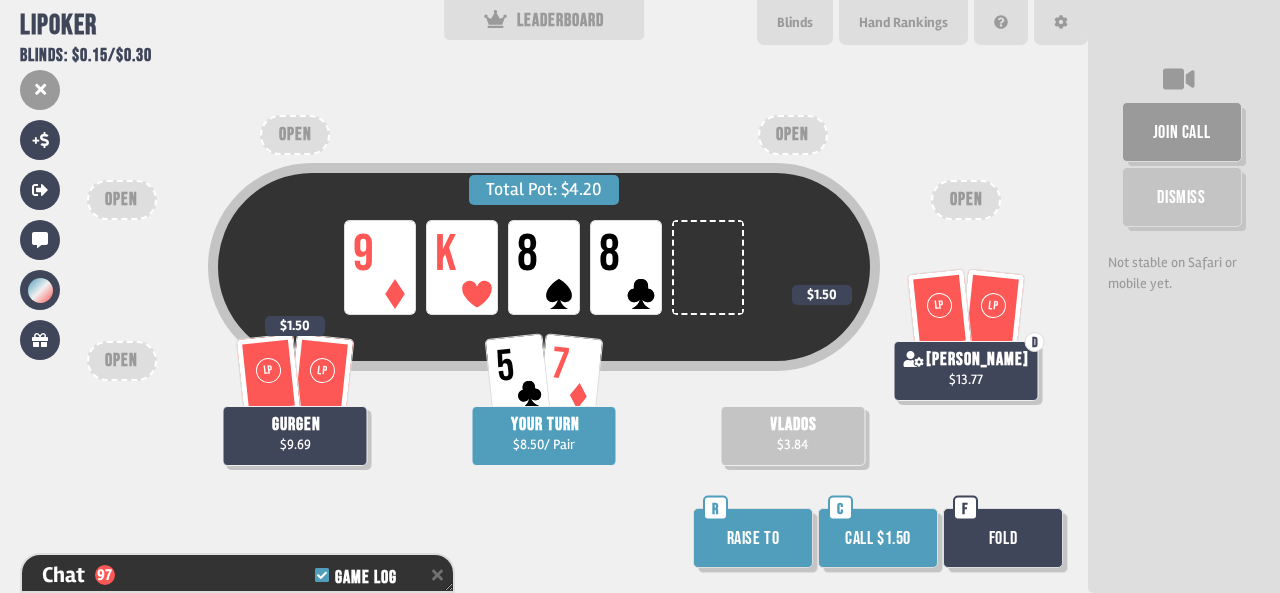 scroll, scrollTop: 100, scrollLeft: 0, axis: vertical 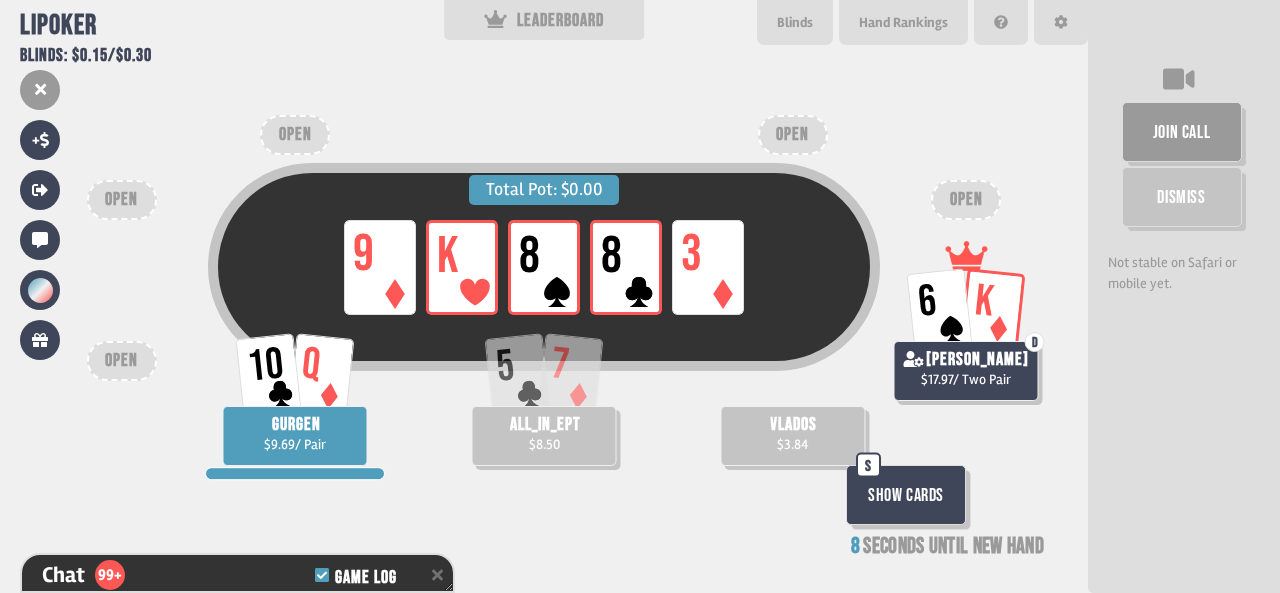 click on "join call Dismiss Not stable on Safari or mobile yet." at bounding box center (1184, 296) 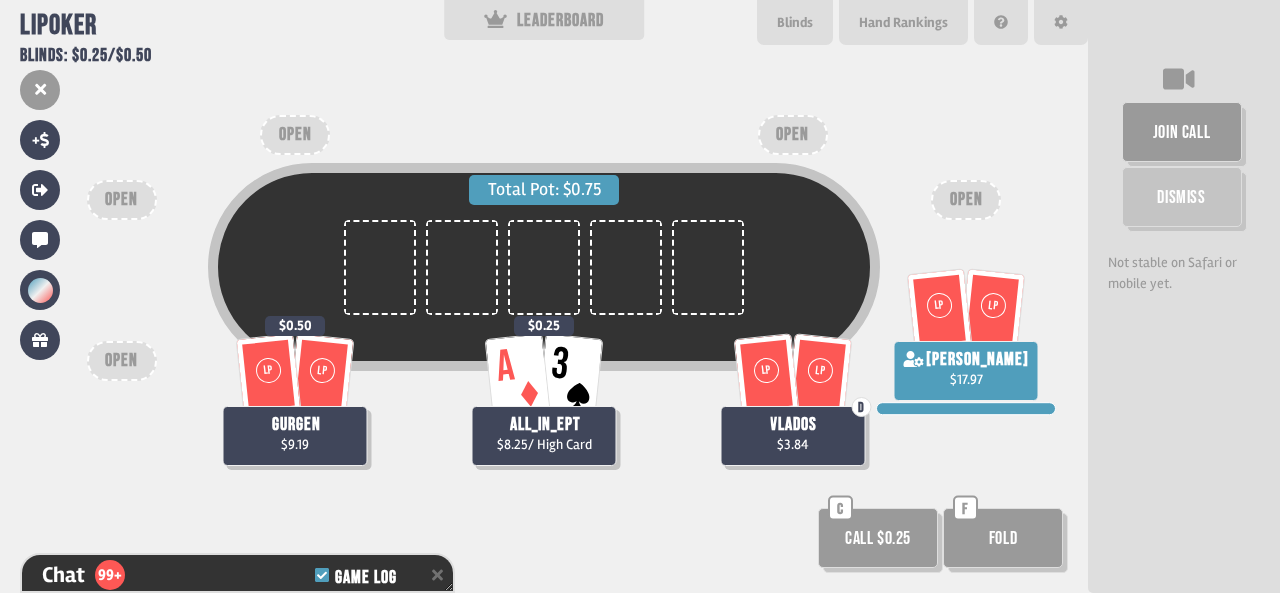 scroll, scrollTop: 98, scrollLeft: 0, axis: vertical 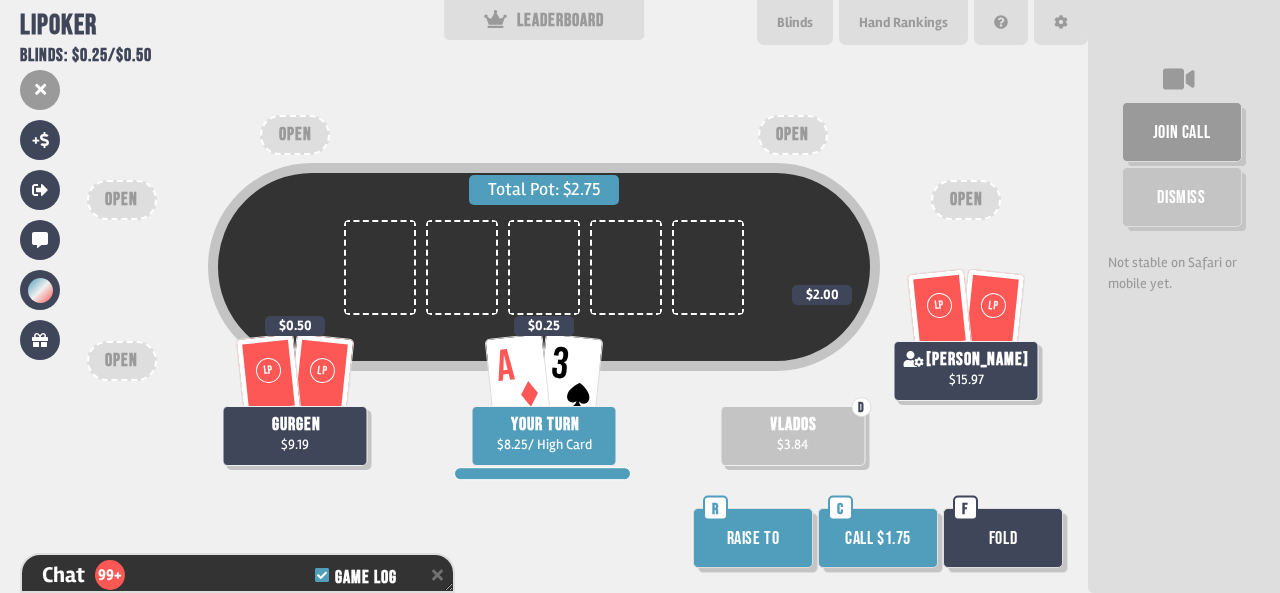 click on "join call Dismiss Not stable on Safari or mobile yet." at bounding box center [1184, 296] 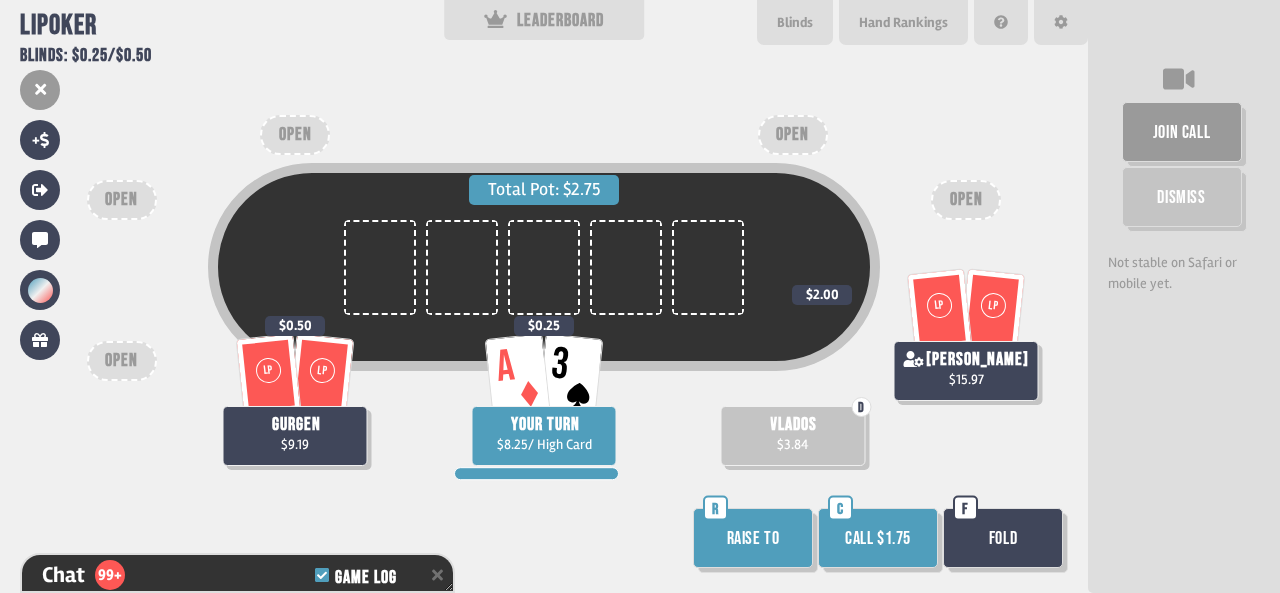 click on "Fold" at bounding box center [1003, 538] 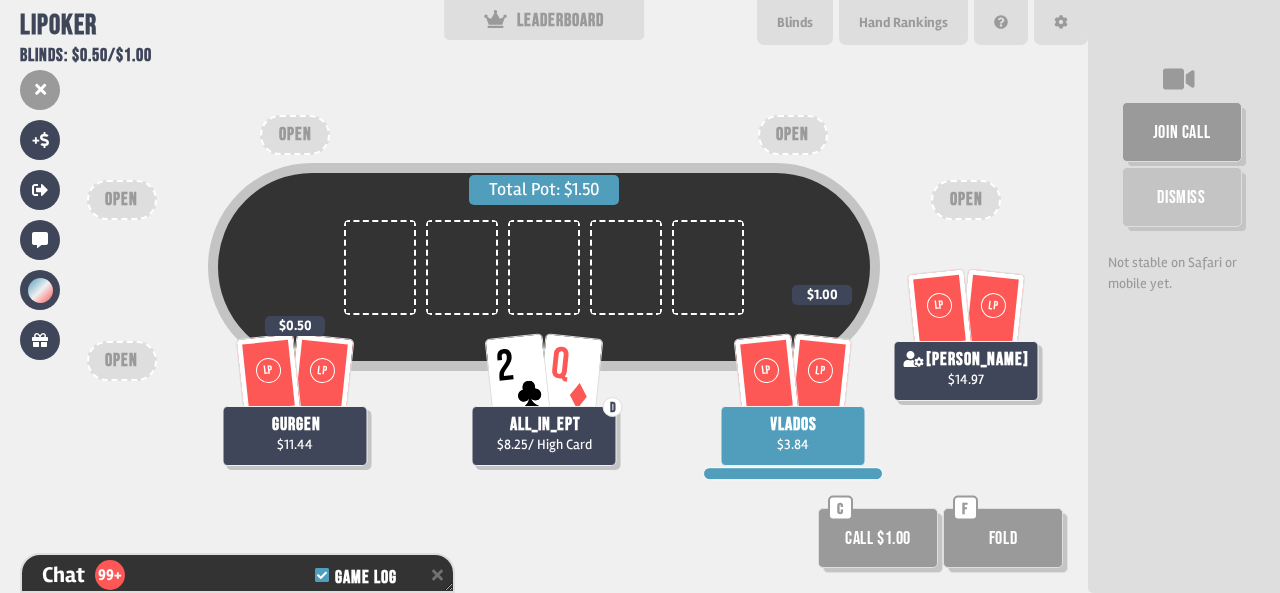 scroll, scrollTop: 98, scrollLeft: 0, axis: vertical 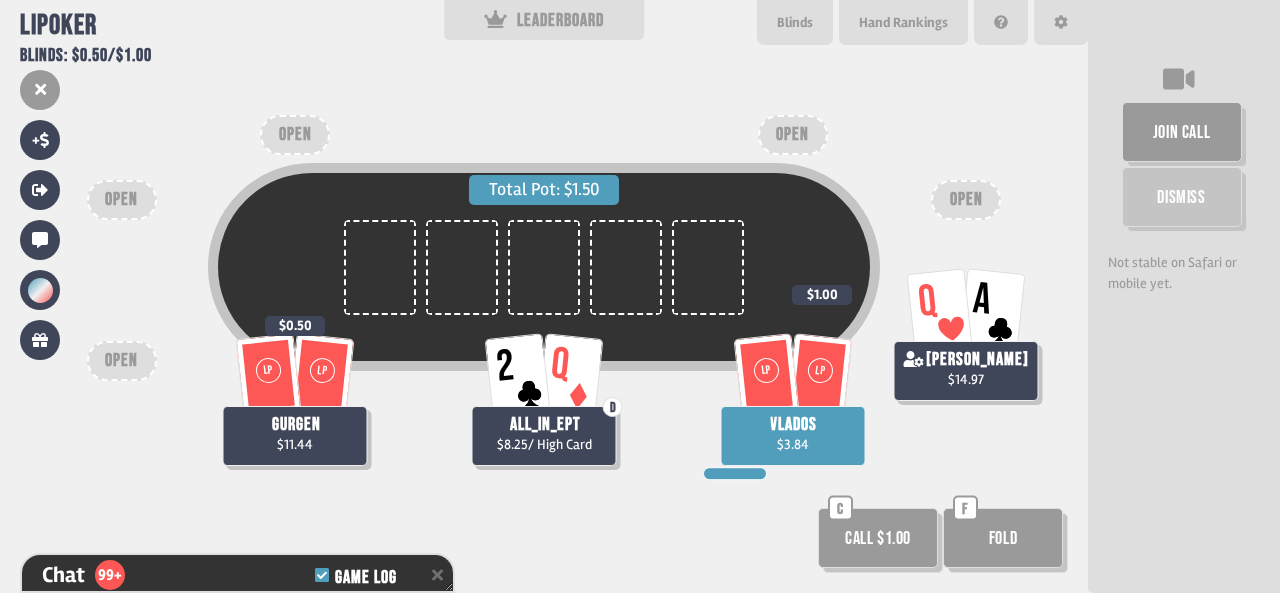 click on "join call Dismiss Not stable on Safari or mobile yet." at bounding box center (1184, 296) 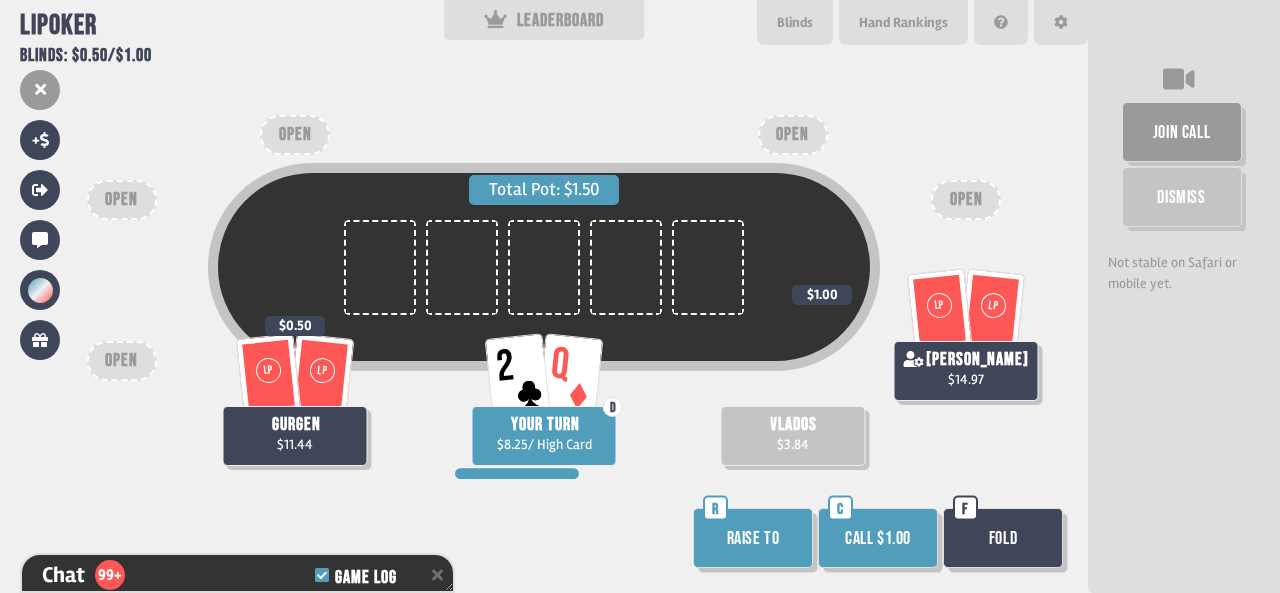 click on "Fold" at bounding box center (1003, 538) 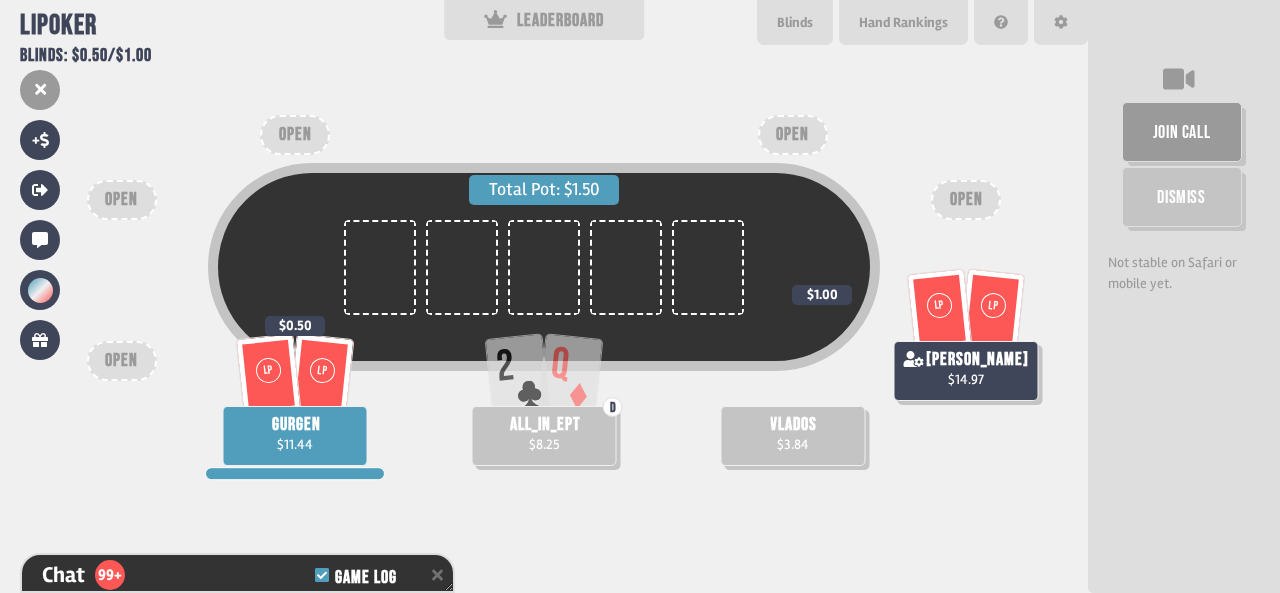 scroll, scrollTop: 100, scrollLeft: 0, axis: vertical 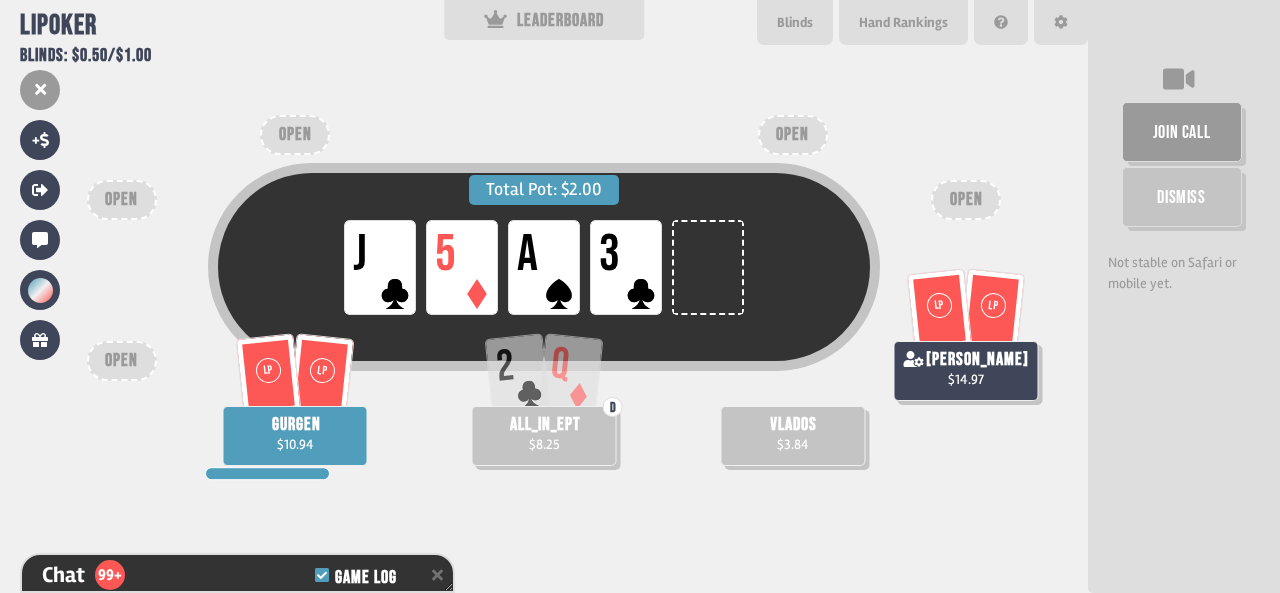 click on "join call Dismiss Not stable on Safari or mobile yet." at bounding box center [1184, 296] 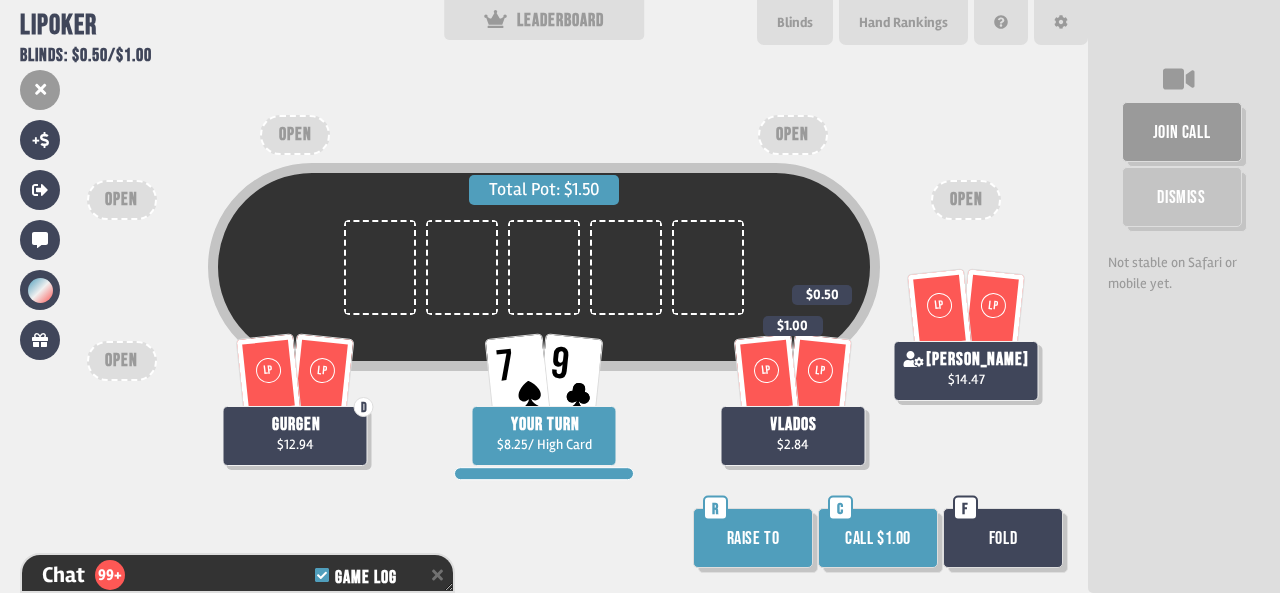 scroll, scrollTop: 98, scrollLeft: 0, axis: vertical 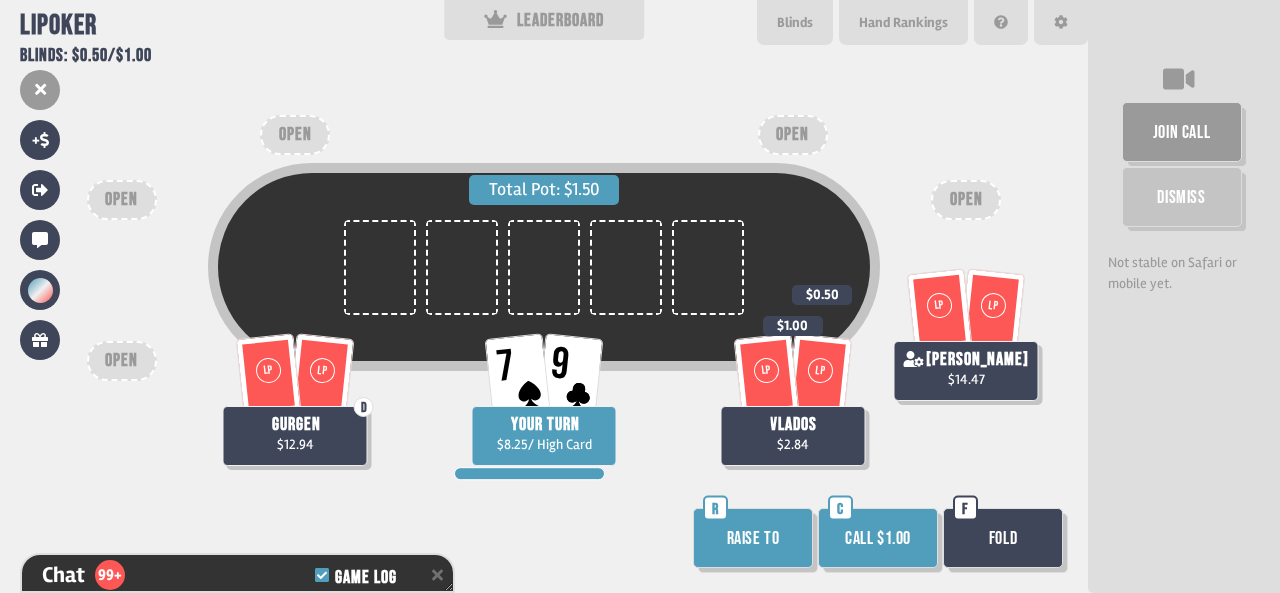 click on "Fold" at bounding box center (1003, 538) 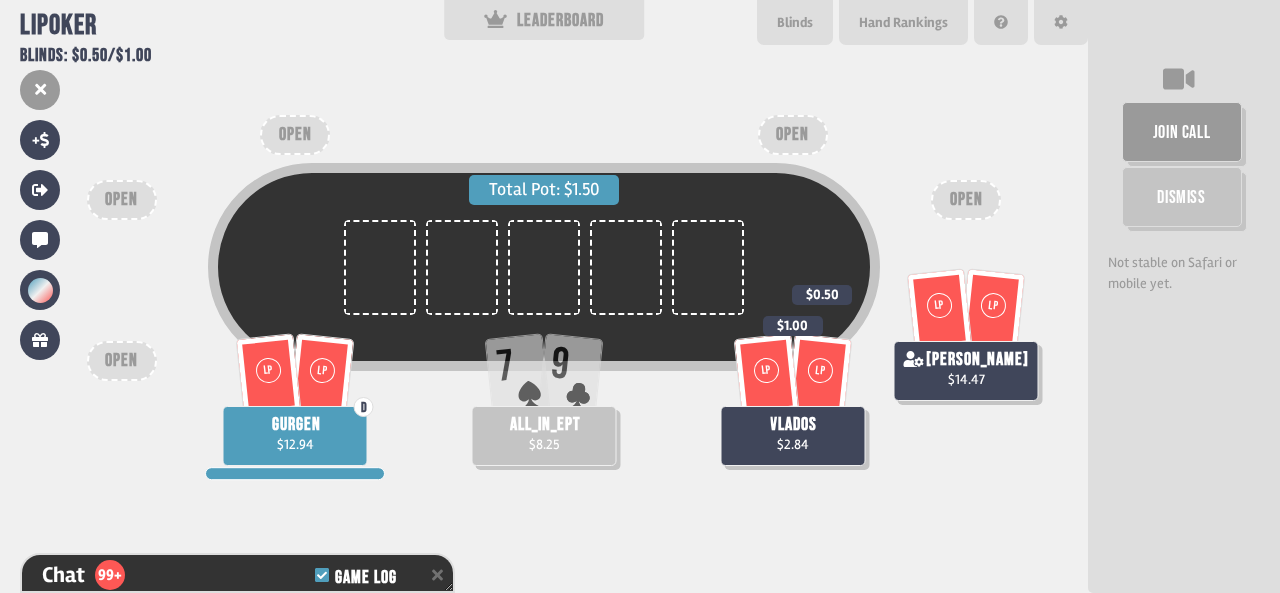 scroll, scrollTop: 100, scrollLeft: 0, axis: vertical 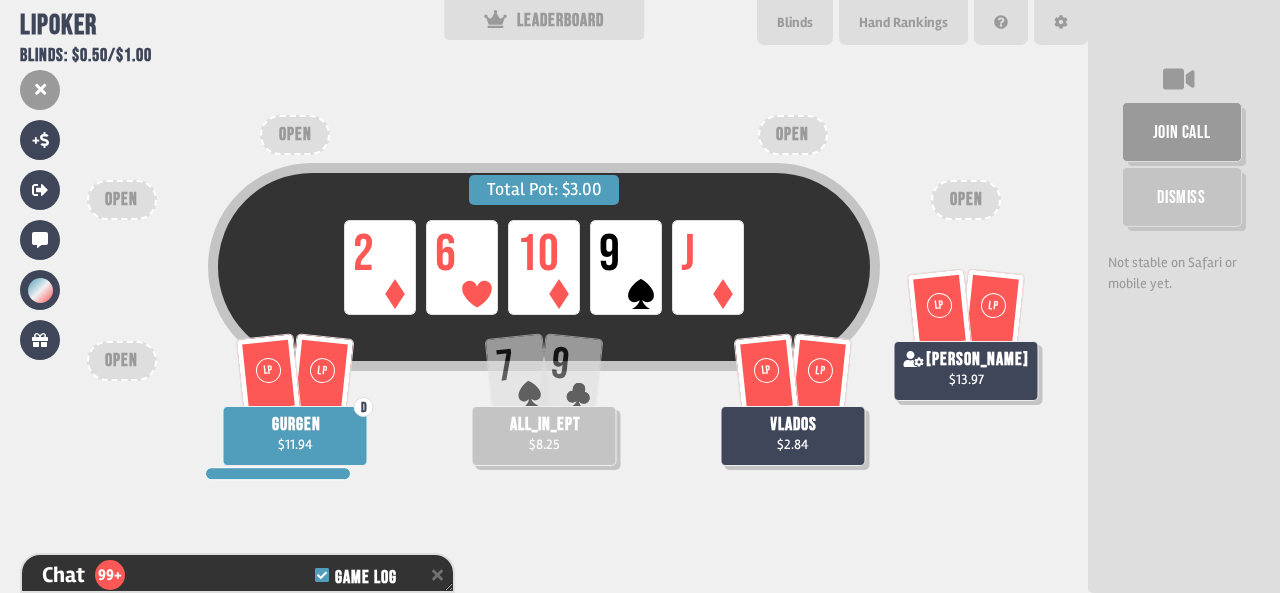 click on "join call Dismiss Not stable on Safari or mobile yet." at bounding box center (1184, 296) 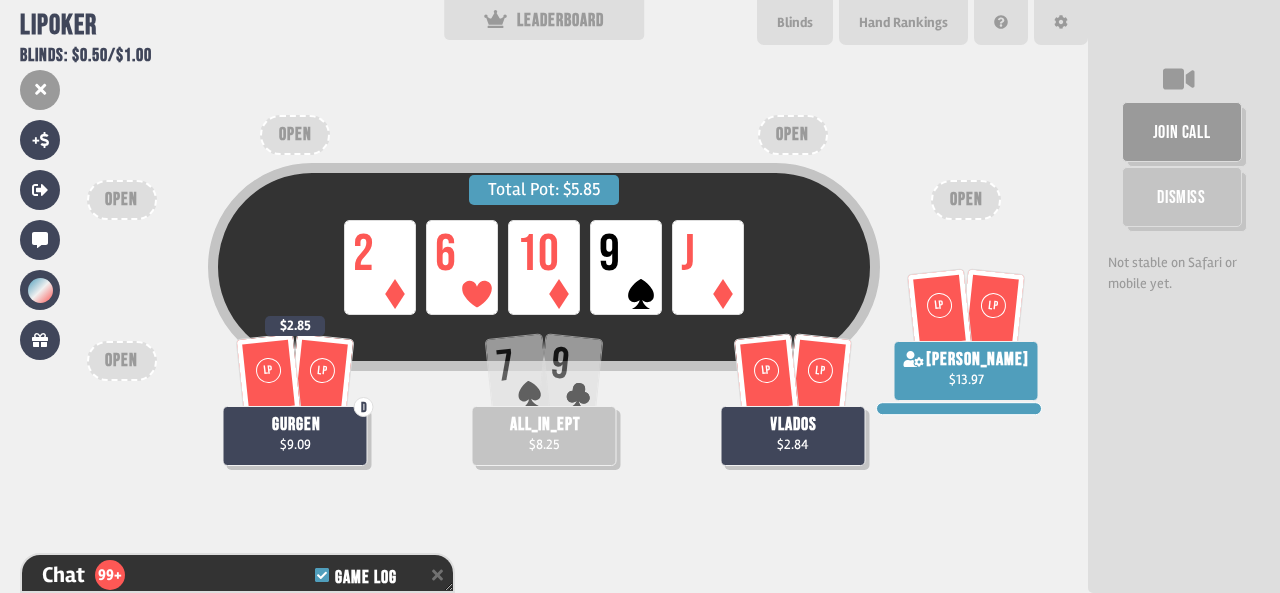 click on "join call Dismiss Not stable on Safari or mobile yet." at bounding box center [1184, 296] 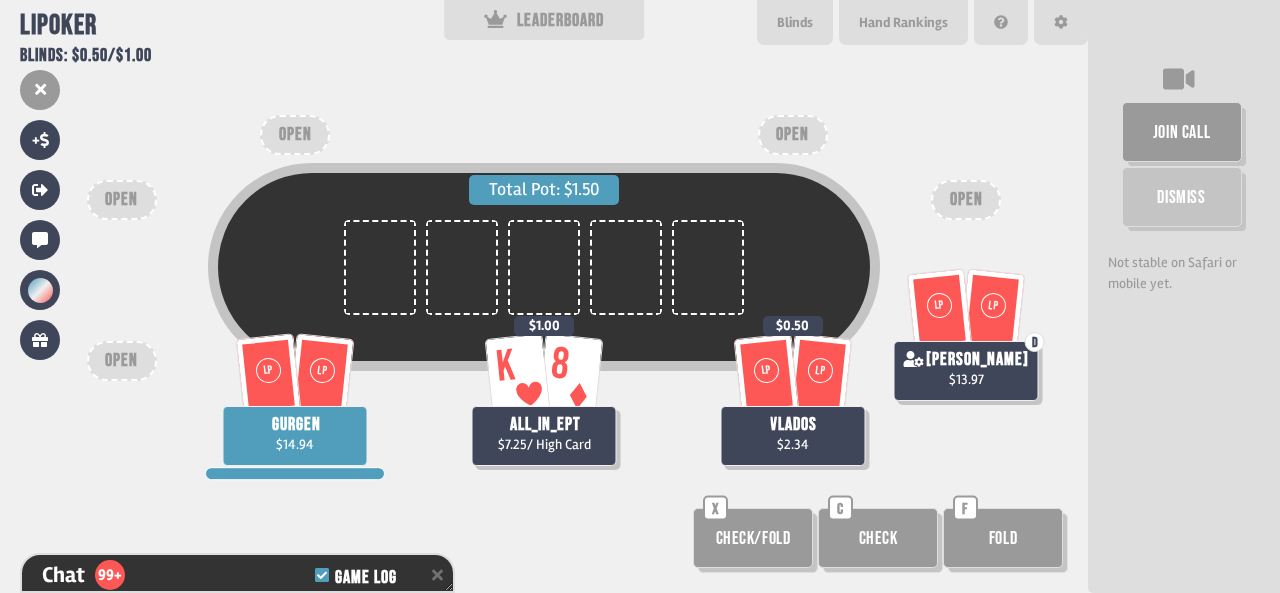 scroll, scrollTop: 98, scrollLeft: 0, axis: vertical 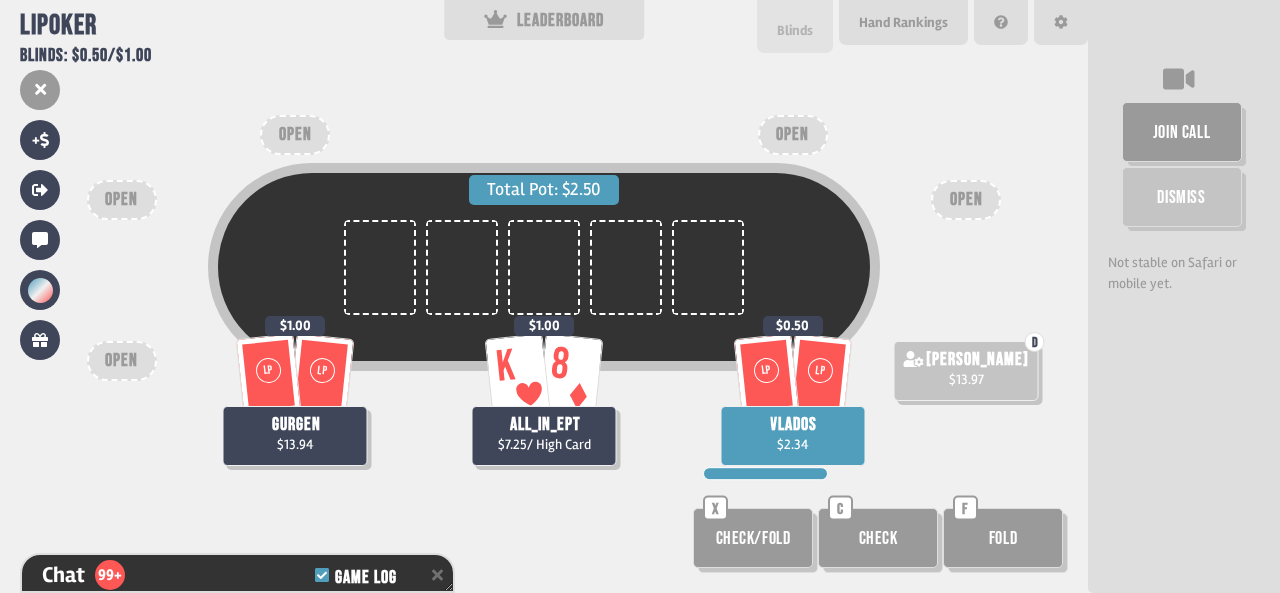 click on "Blinds" at bounding box center (795, 30) 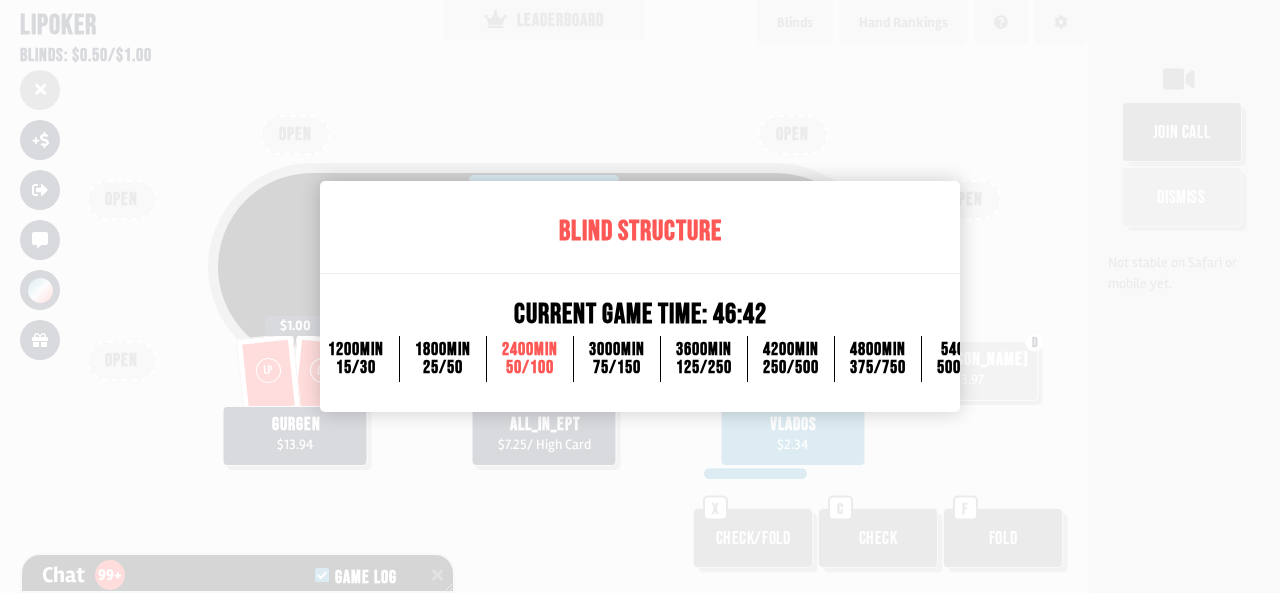 click at bounding box center (640, 296) 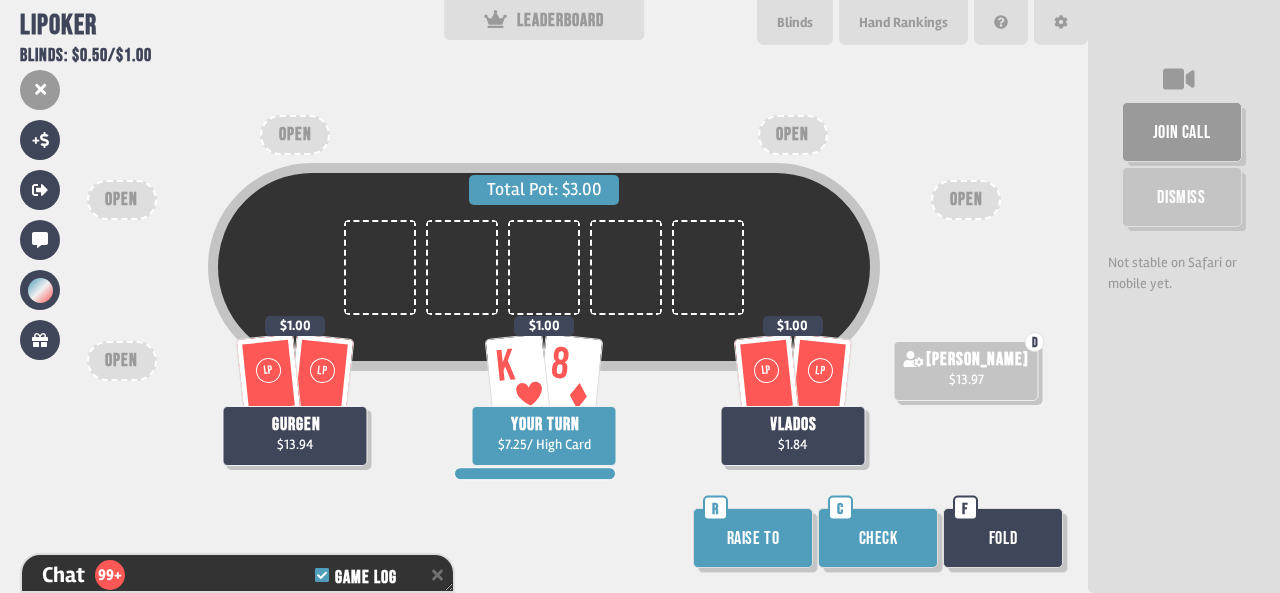 drag, startPoint x: 888, startPoint y: 533, endPoint x: 896, endPoint y: 560, distance: 28.160255 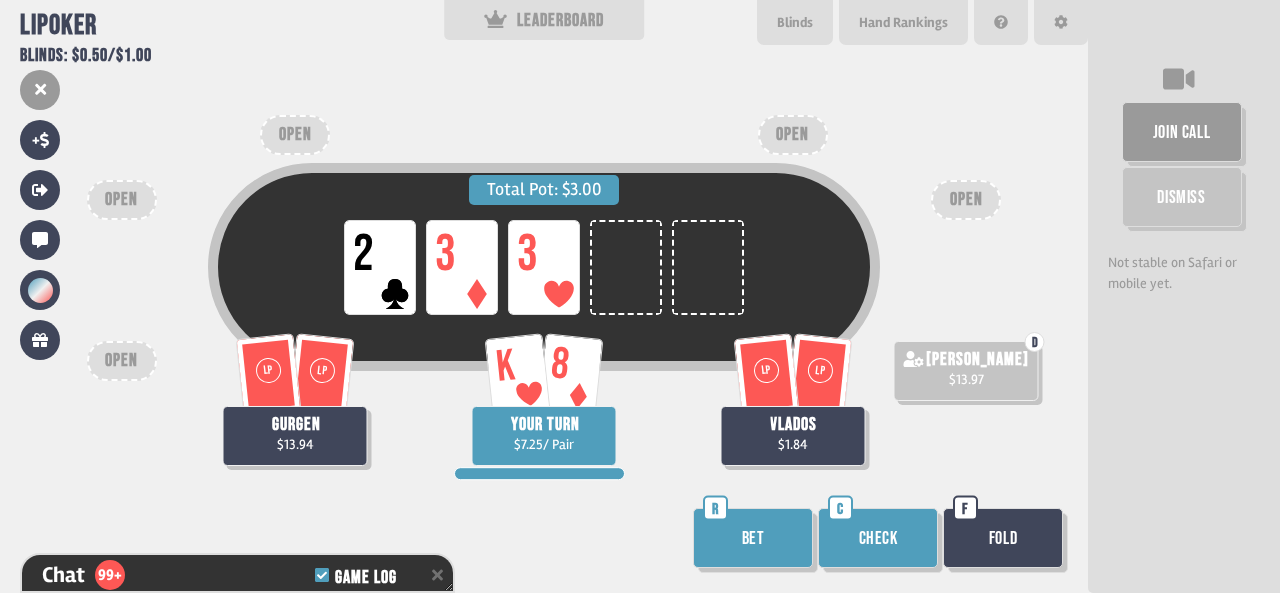 click on "Check" at bounding box center (878, 538) 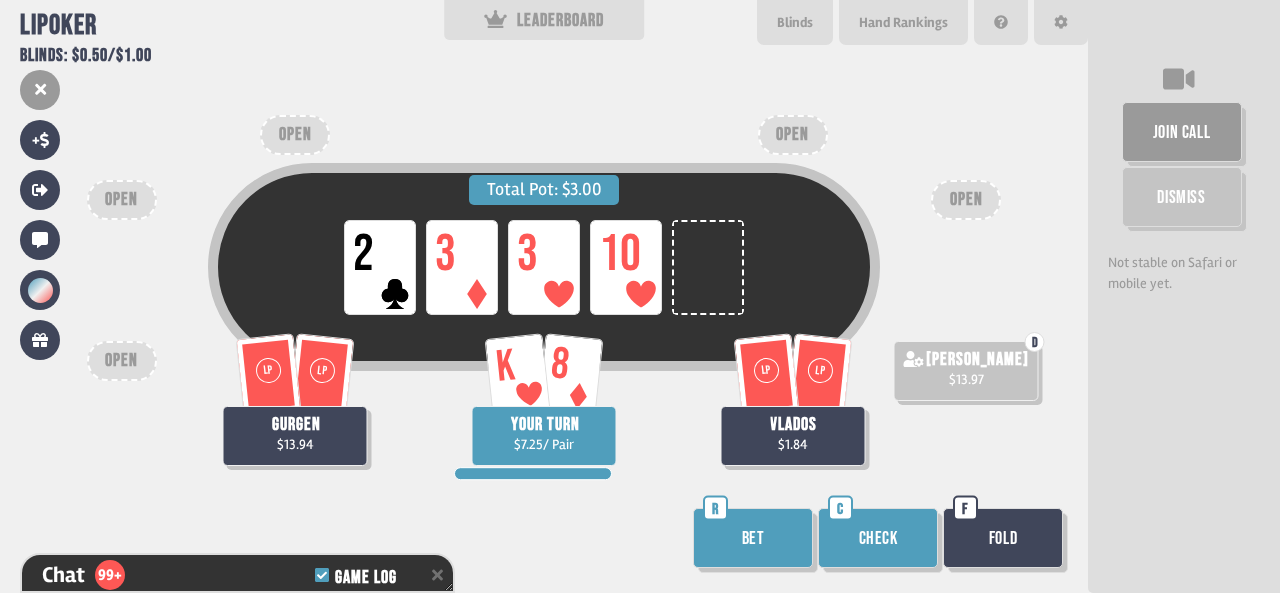 click on "Check" at bounding box center (878, 538) 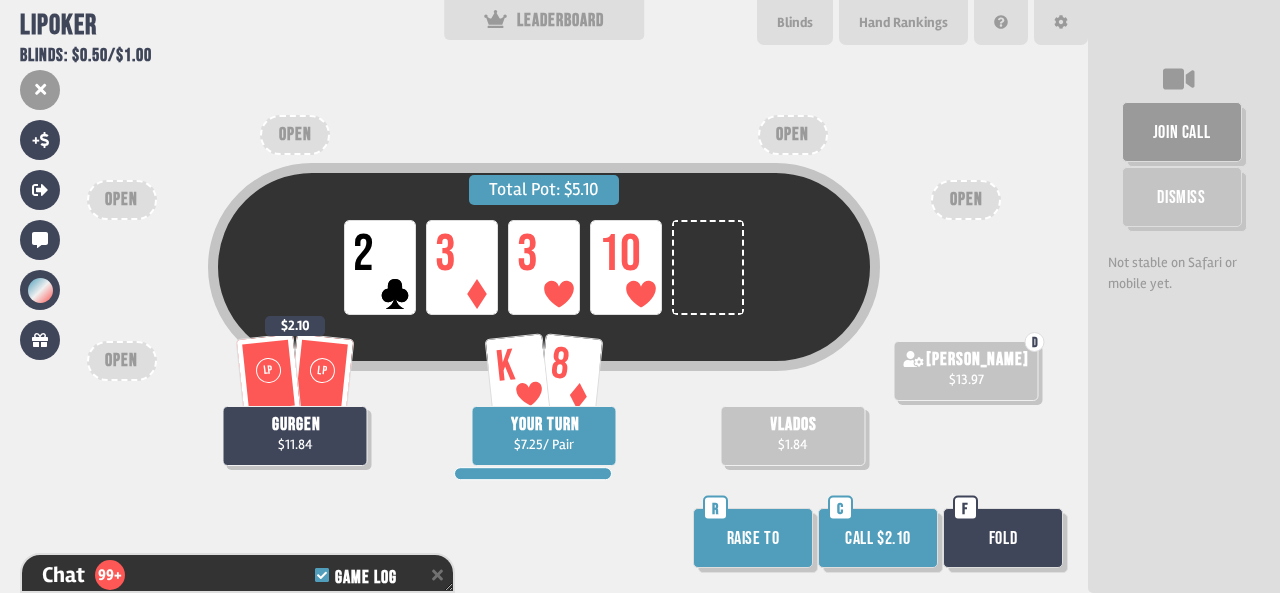 click on "Fold" at bounding box center [1003, 538] 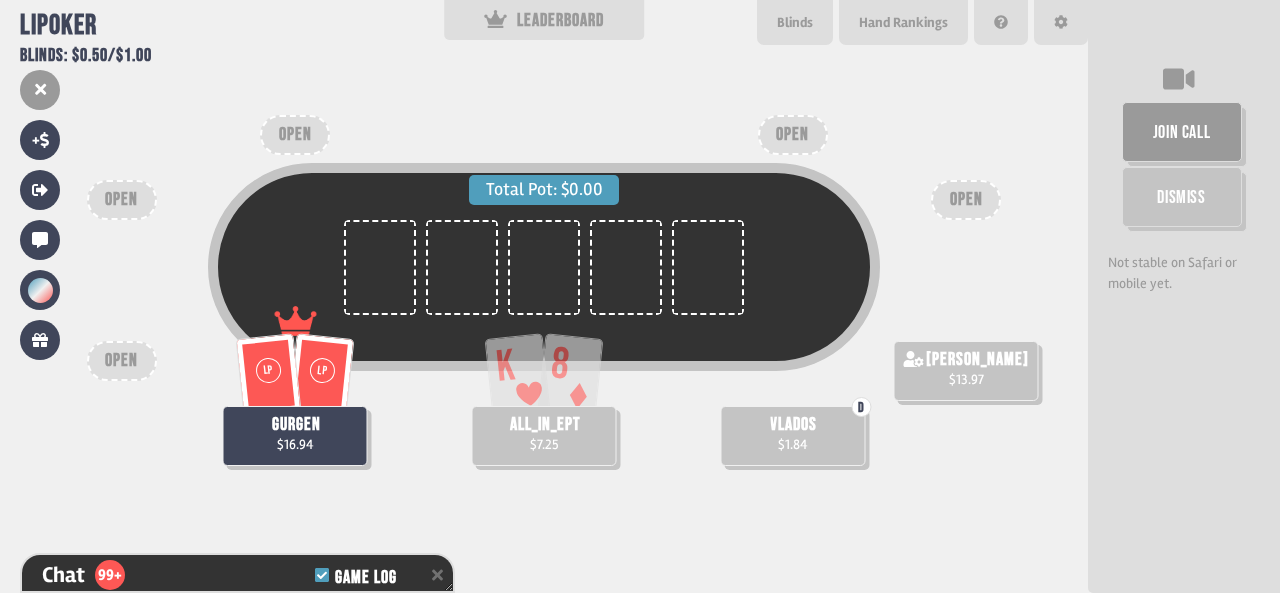 scroll, scrollTop: 98, scrollLeft: 0, axis: vertical 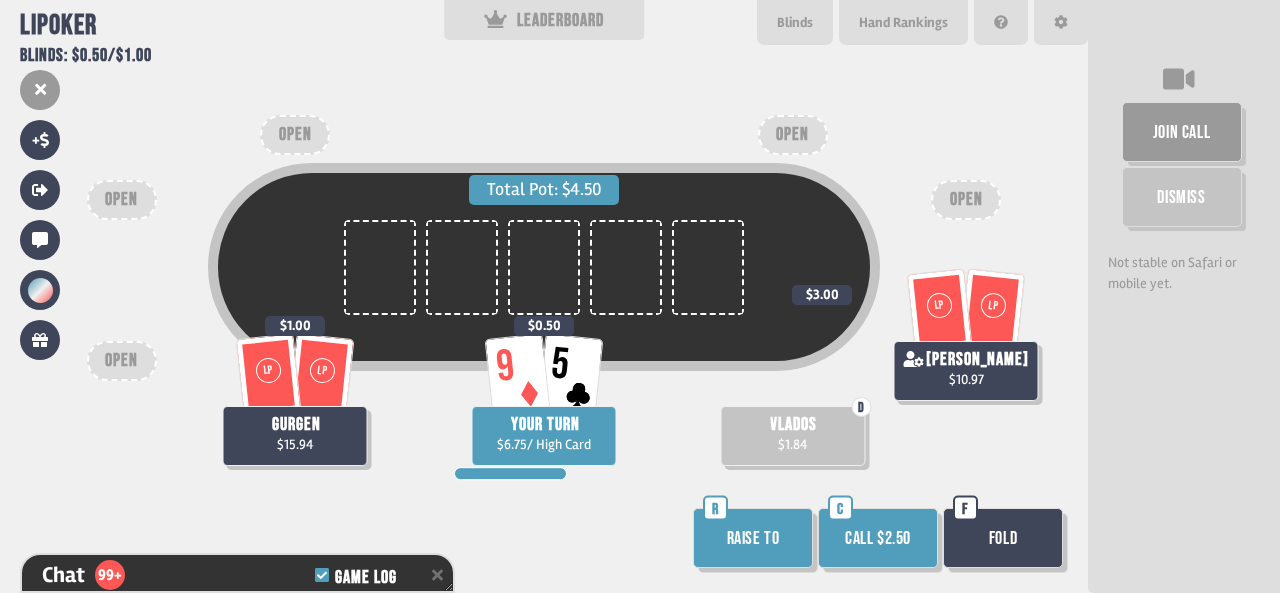 click on "Call $2.50" at bounding box center [878, 538] 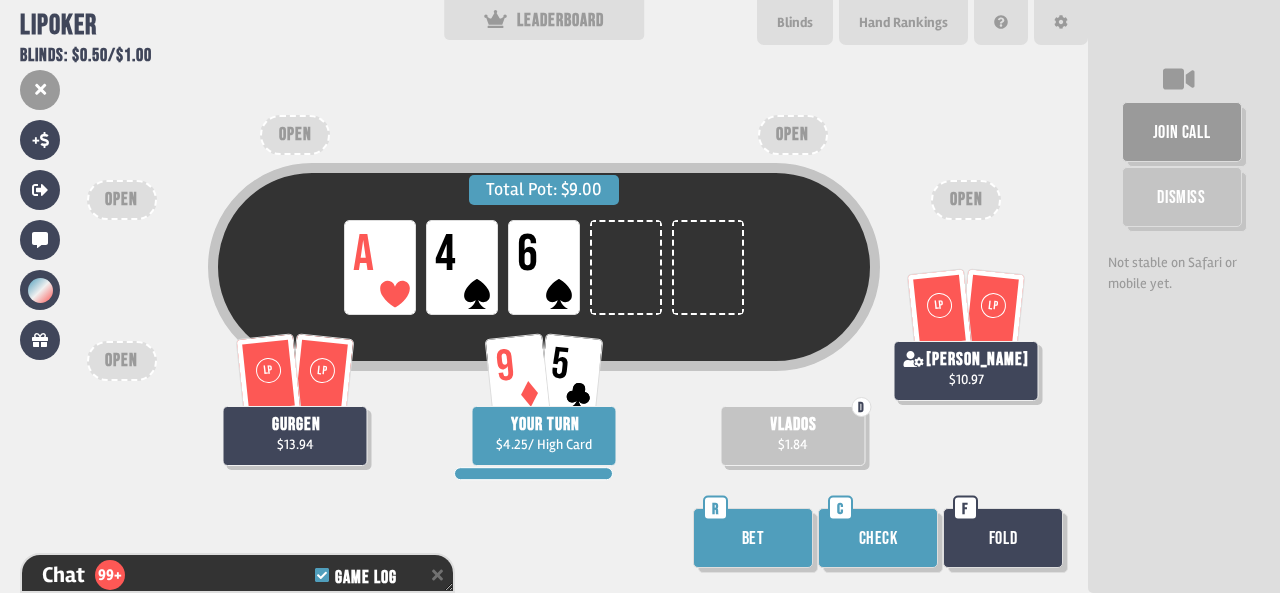 click on "Check" at bounding box center (878, 538) 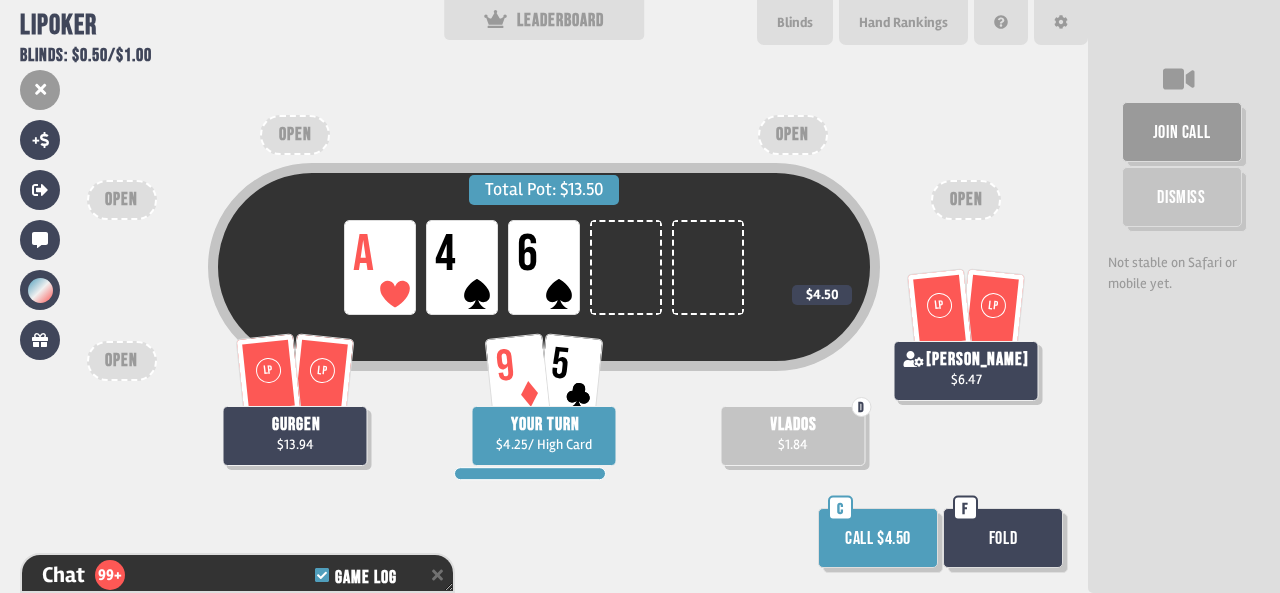 click on "Fold" at bounding box center [1003, 538] 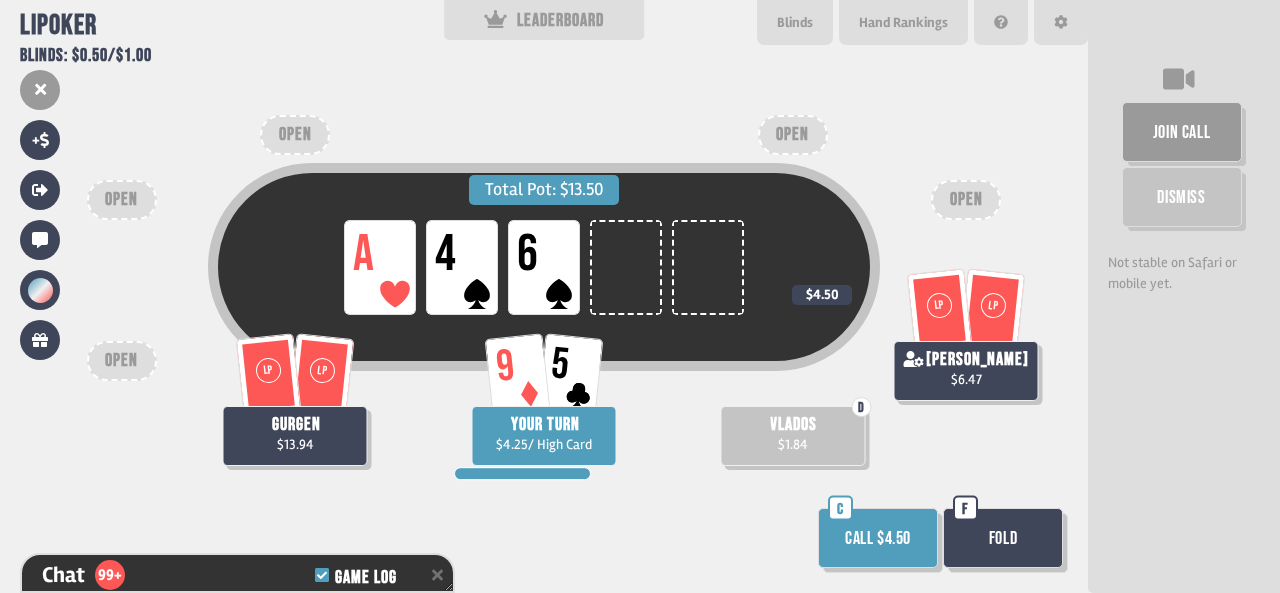 scroll, scrollTop: 100, scrollLeft: 0, axis: vertical 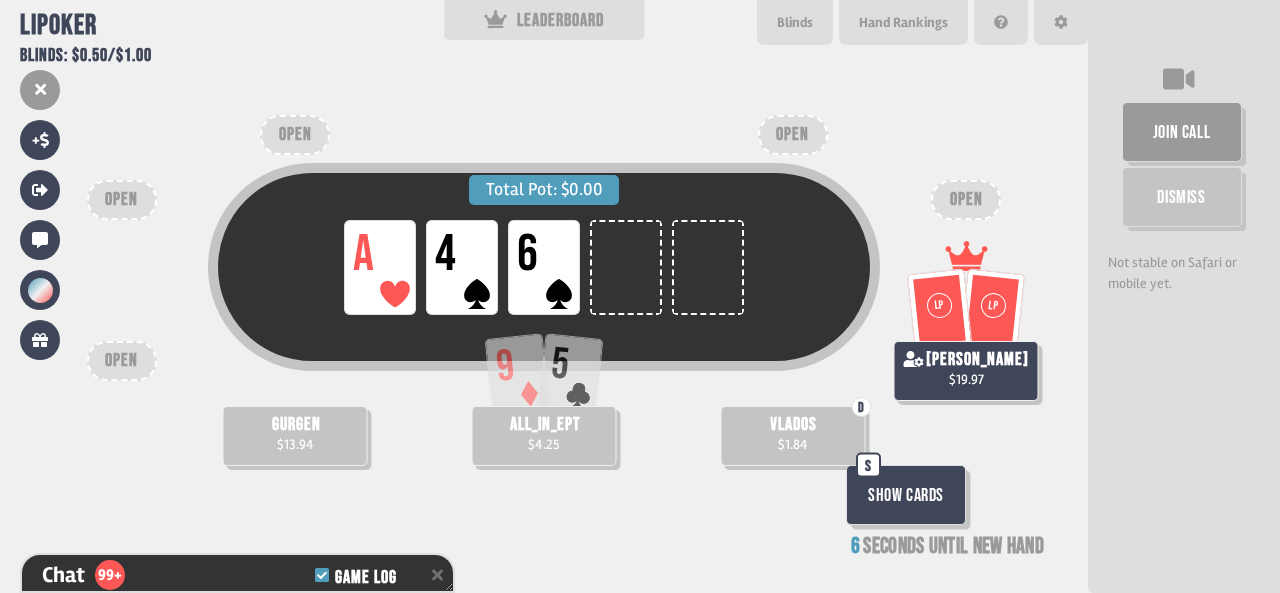 type on "**" 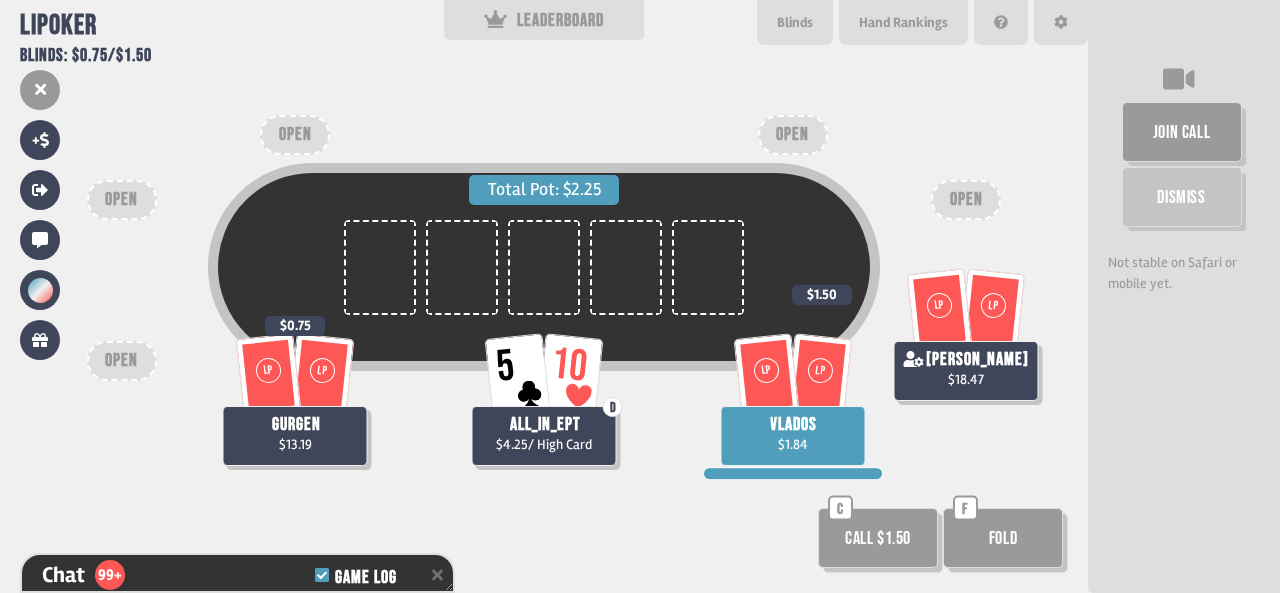 scroll, scrollTop: 98, scrollLeft: 0, axis: vertical 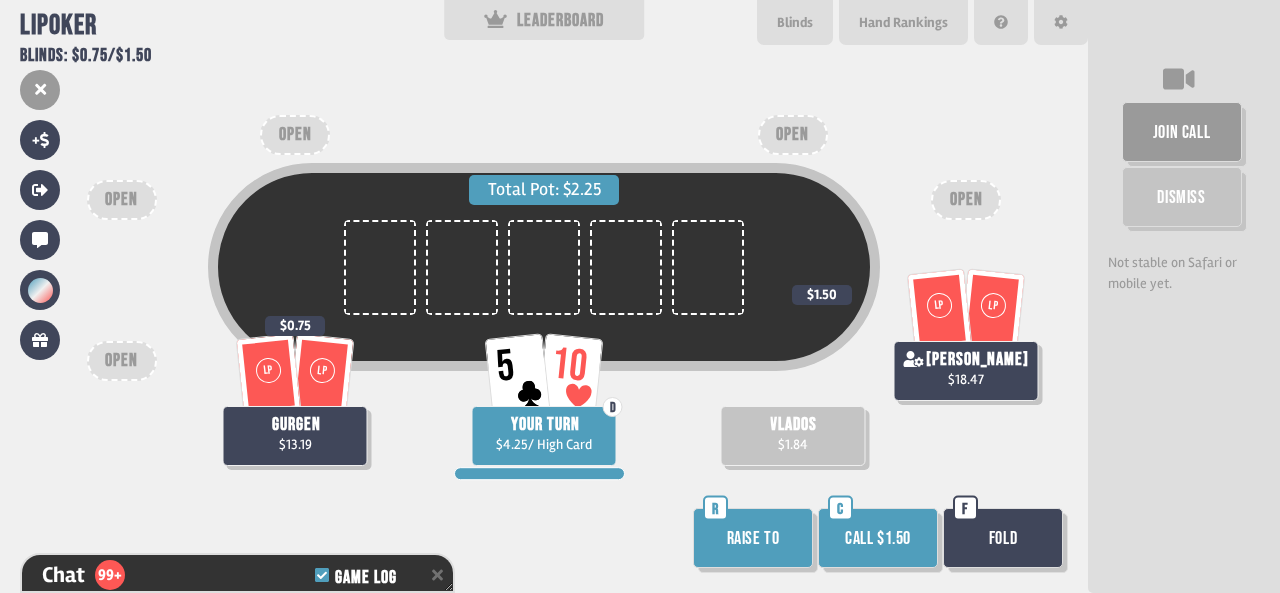 click on "Fold" at bounding box center (1003, 538) 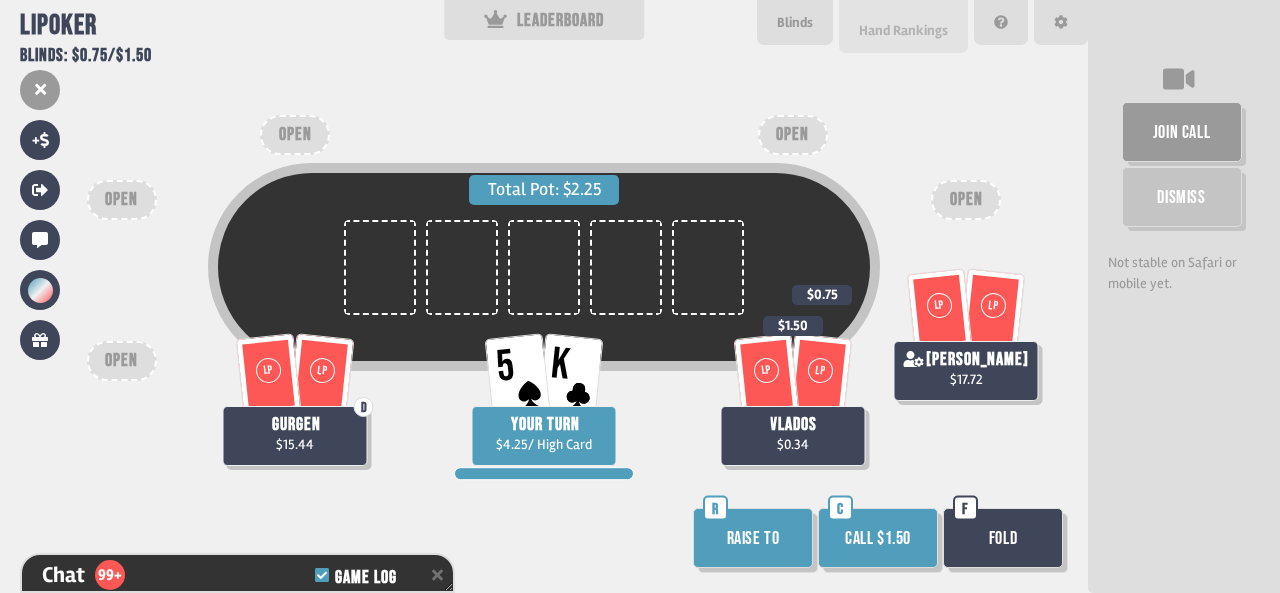 scroll, scrollTop: 98, scrollLeft: 0, axis: vertical 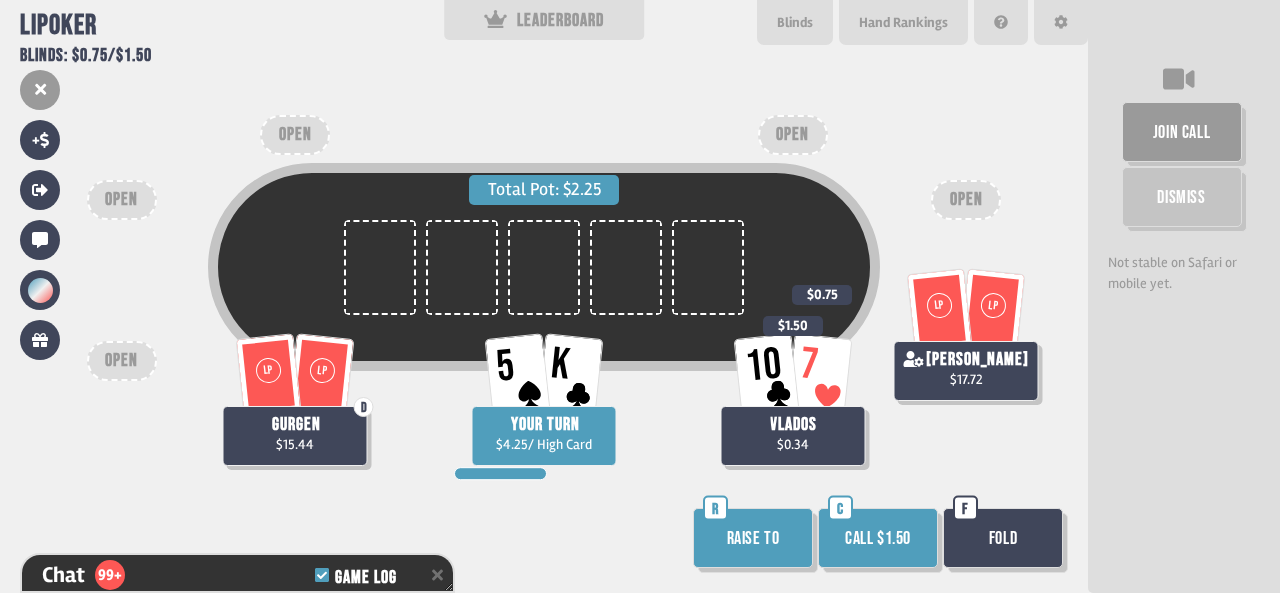 click on "Call $1.50" at bounding box center (878, 538) 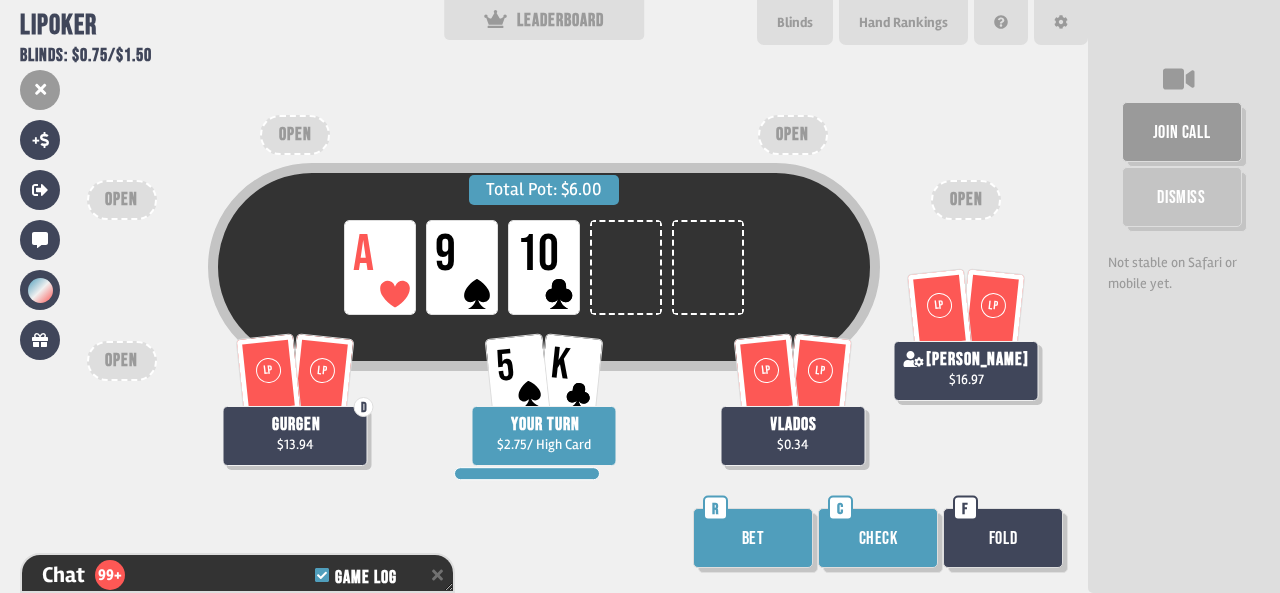 click on "Bet" at bounding box center [753, 538] 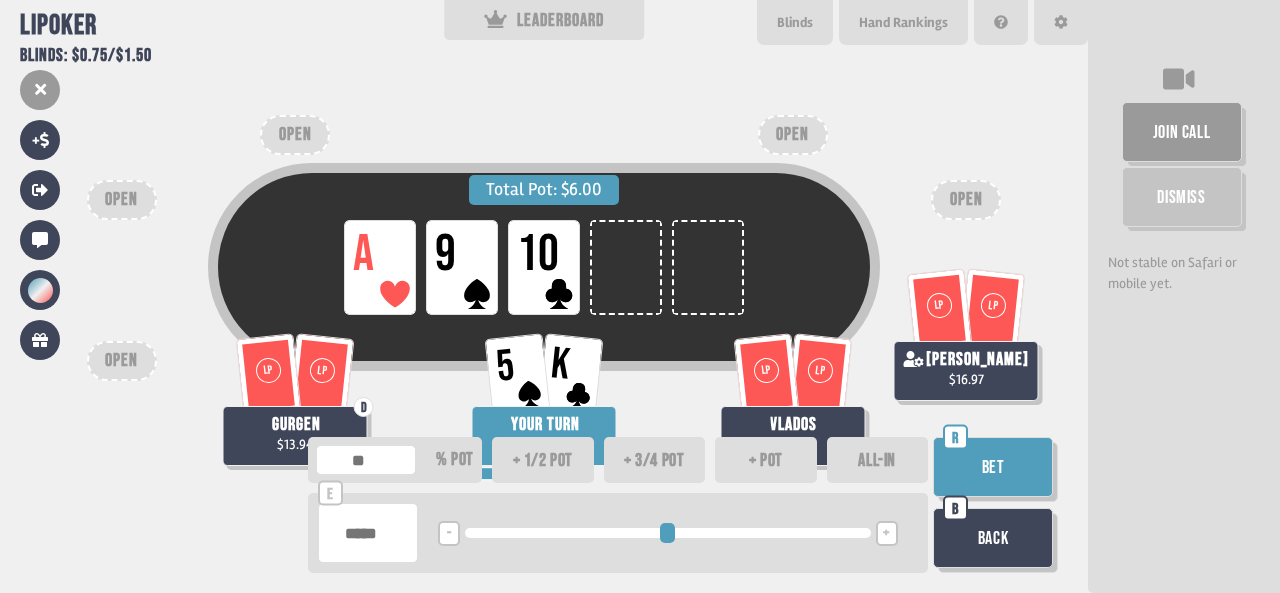 type on "**" 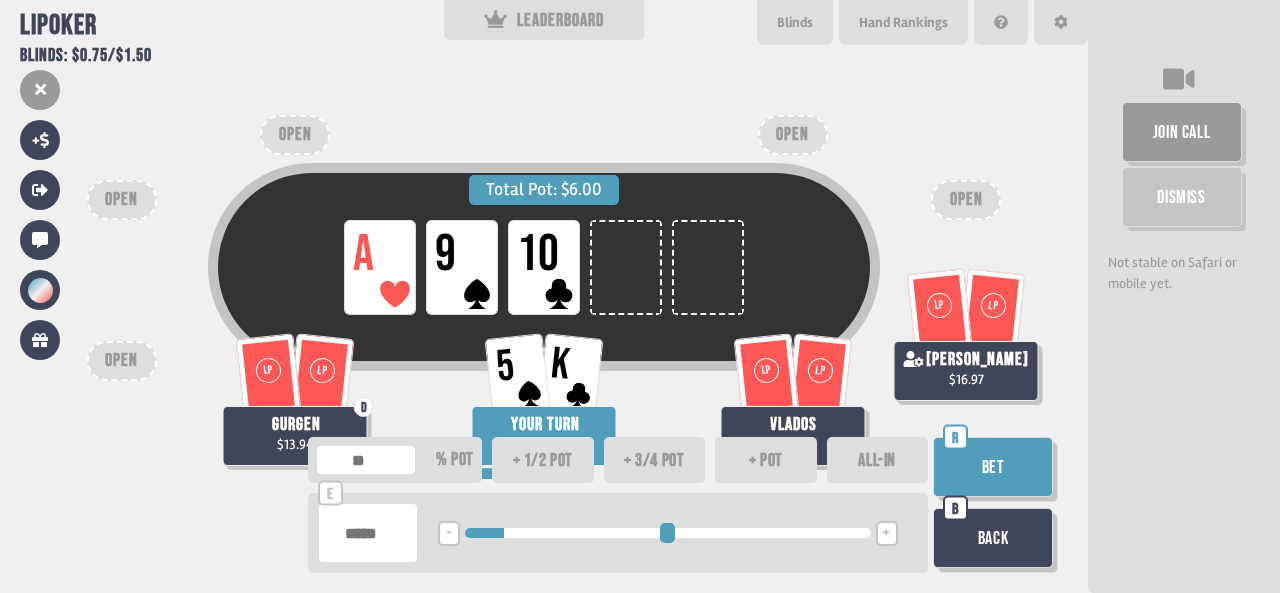 type on "**" 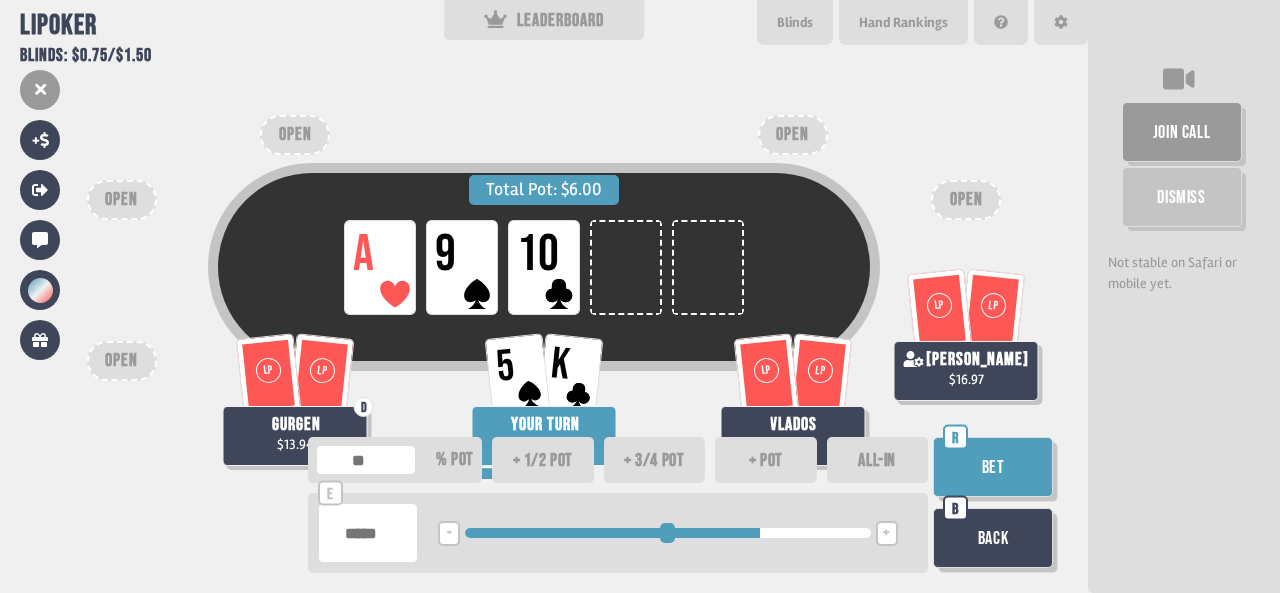 type on "**" 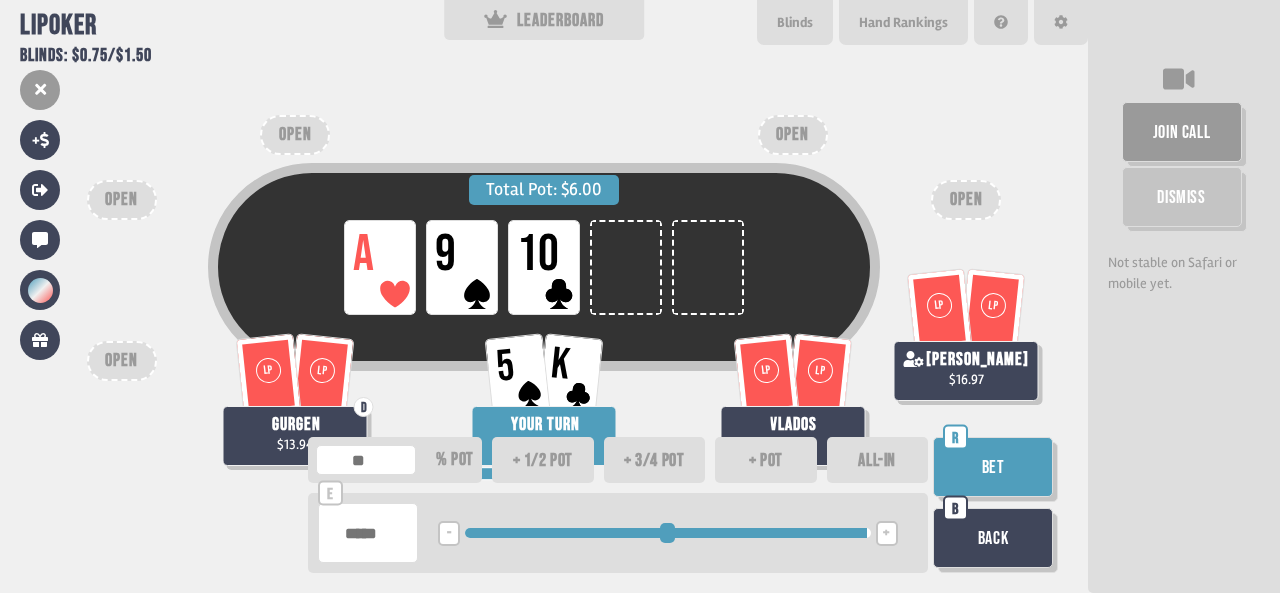 drag, startPoint x: 471, startPoint y: 533, endPoint x: 902, endPoint y: 522, distance: 431.14035 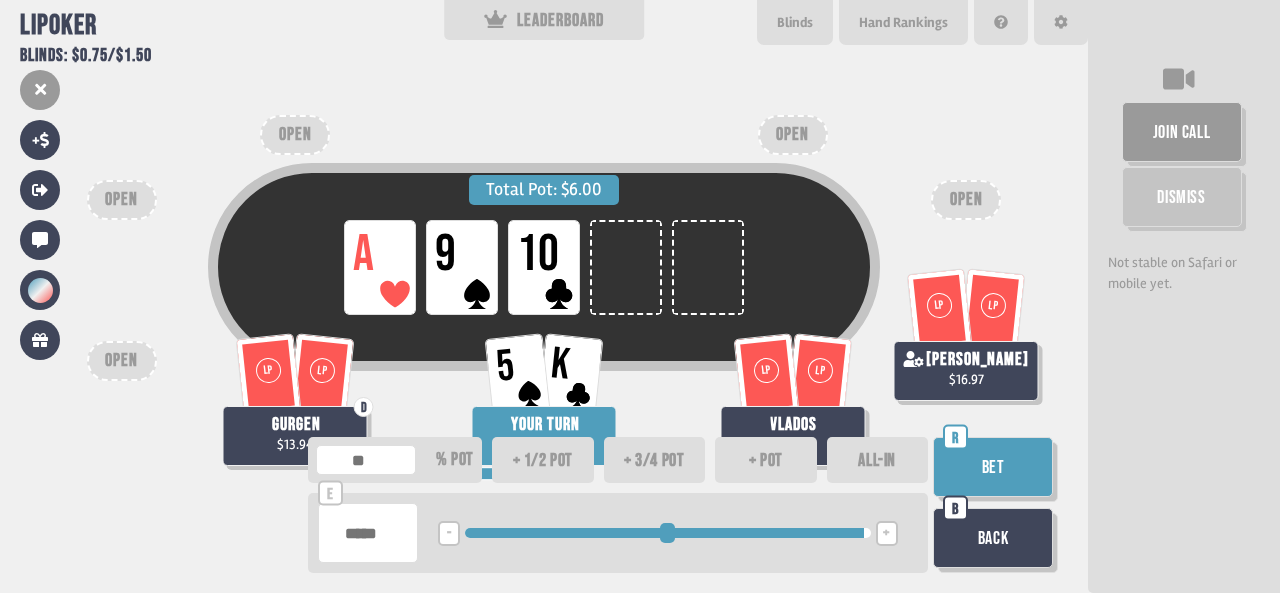 click on "Bet" at bounding box center (993, 467) 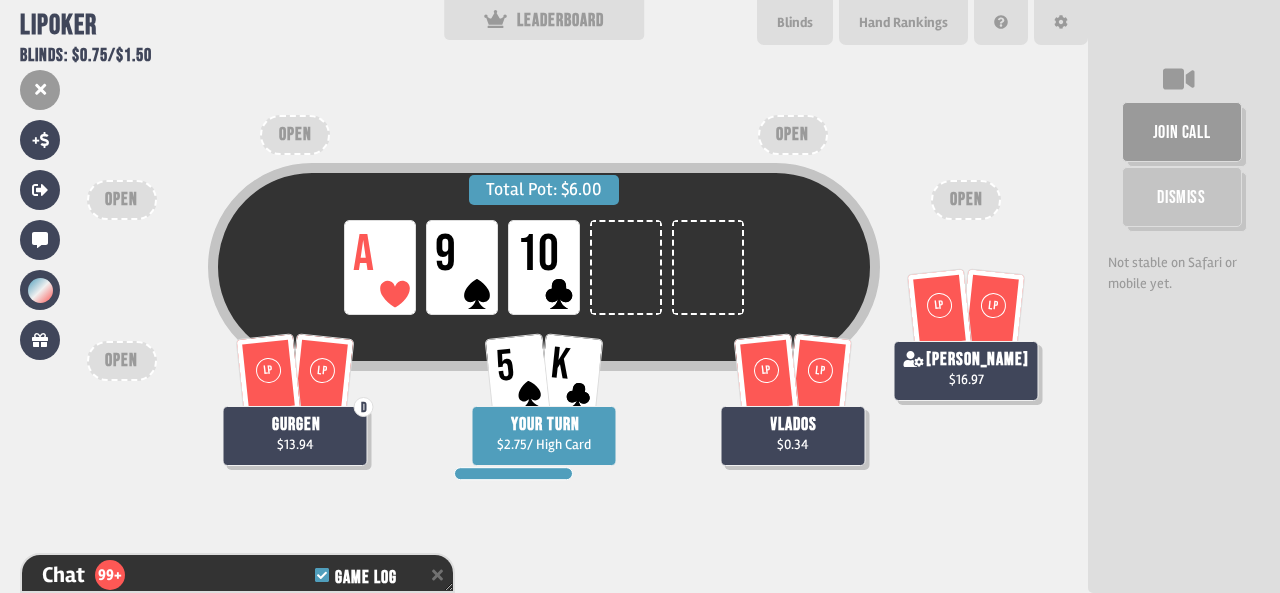 scroll, scrollTop: 10900, scrollLeft: 0, axis: vertical 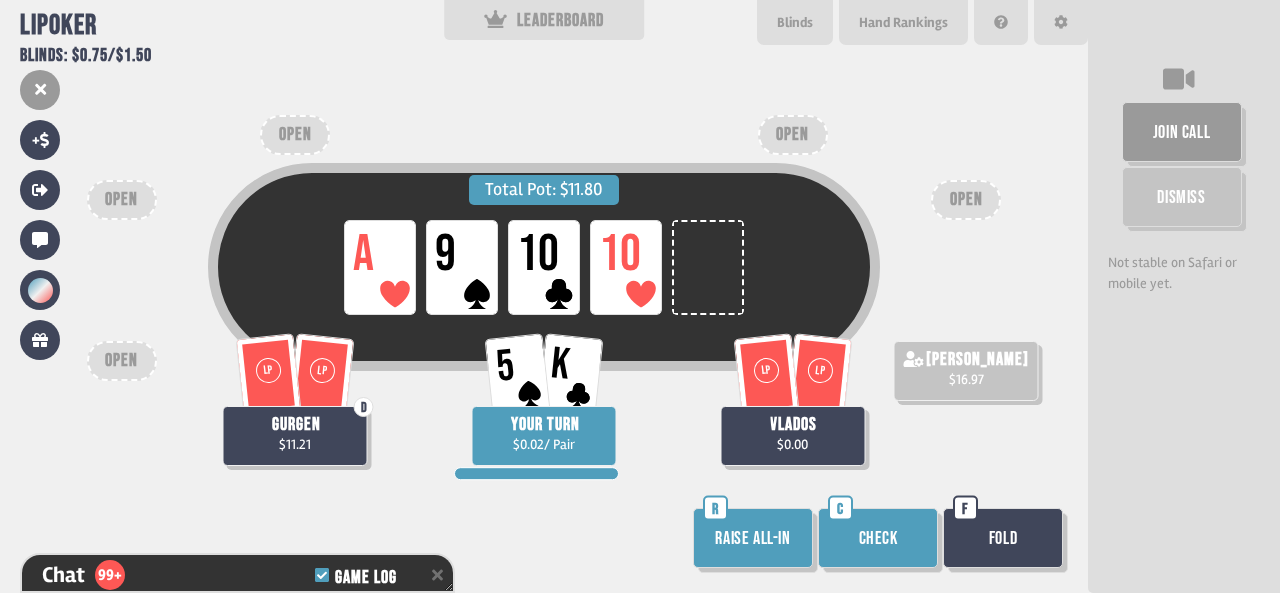 click on "Raise all-in" at bounding box center [753, 538] 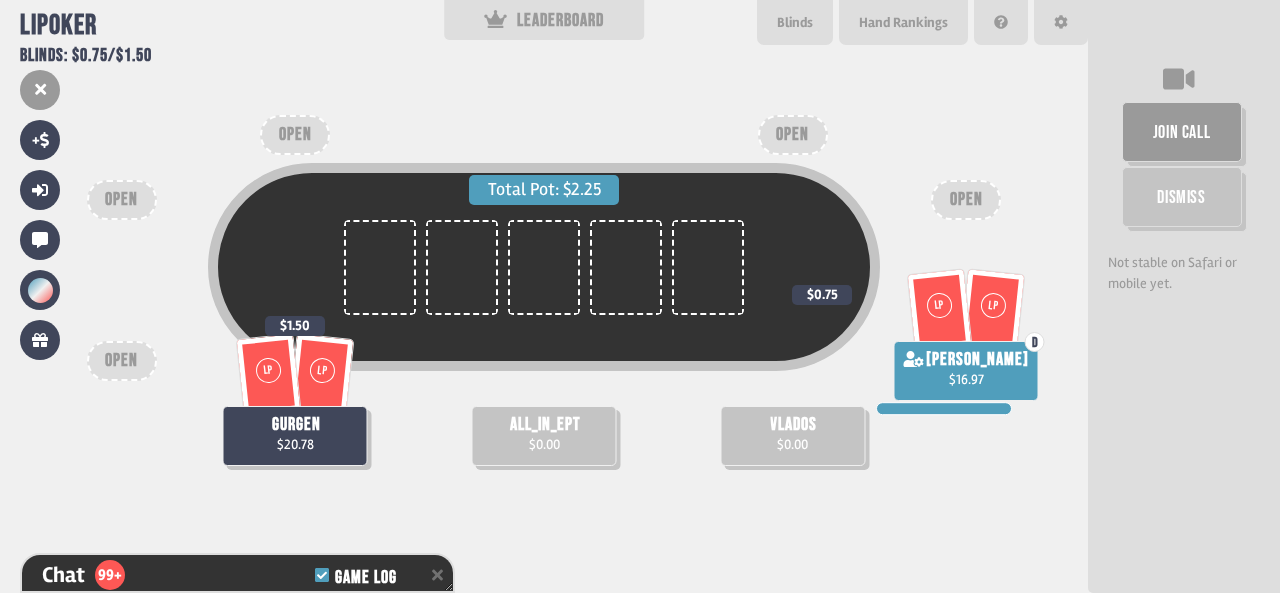 scroll, scrollTop: 100, scrollLeft: 0, axis: vertical 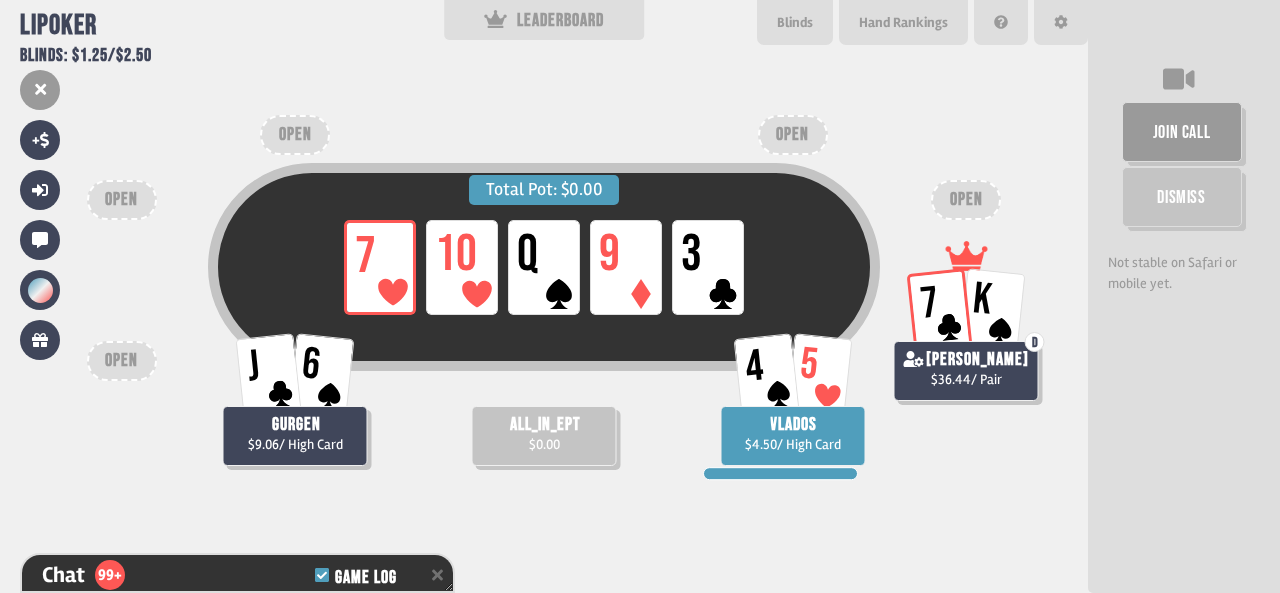 type on "***" 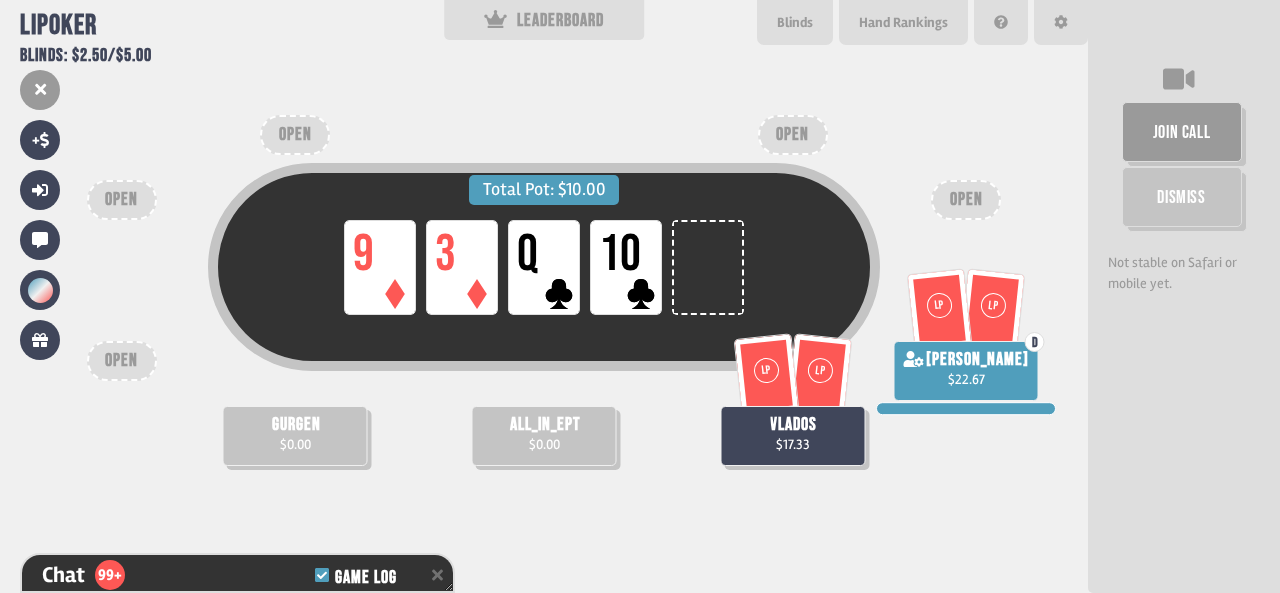 scroll, scrollTop: 0, scrollLeft: 0, axis: both 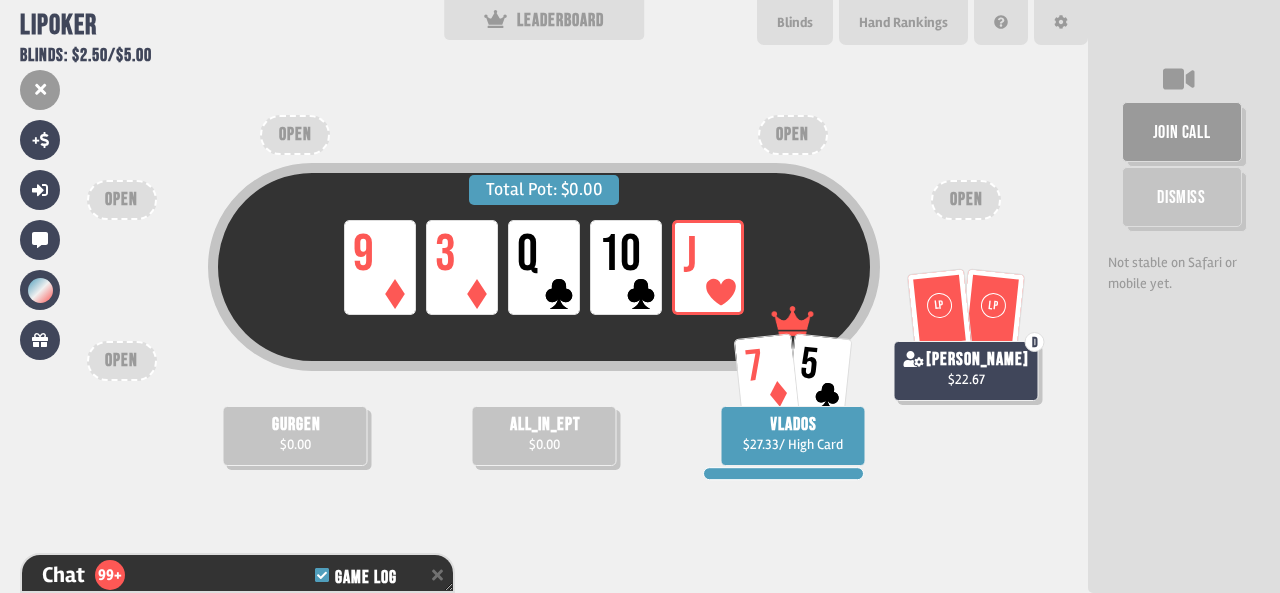 type on "***" 